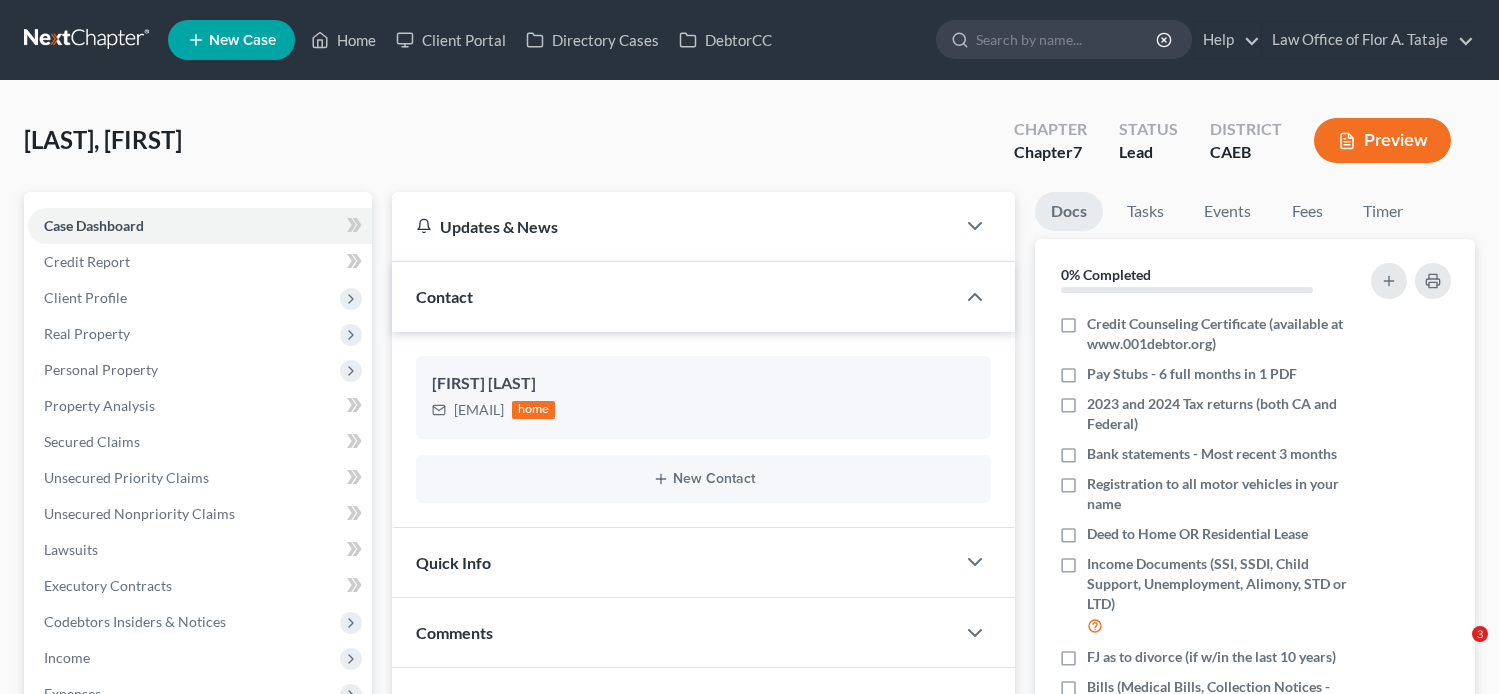 scroll, scrollTop: 0, scrollLeft: 0, axis: both 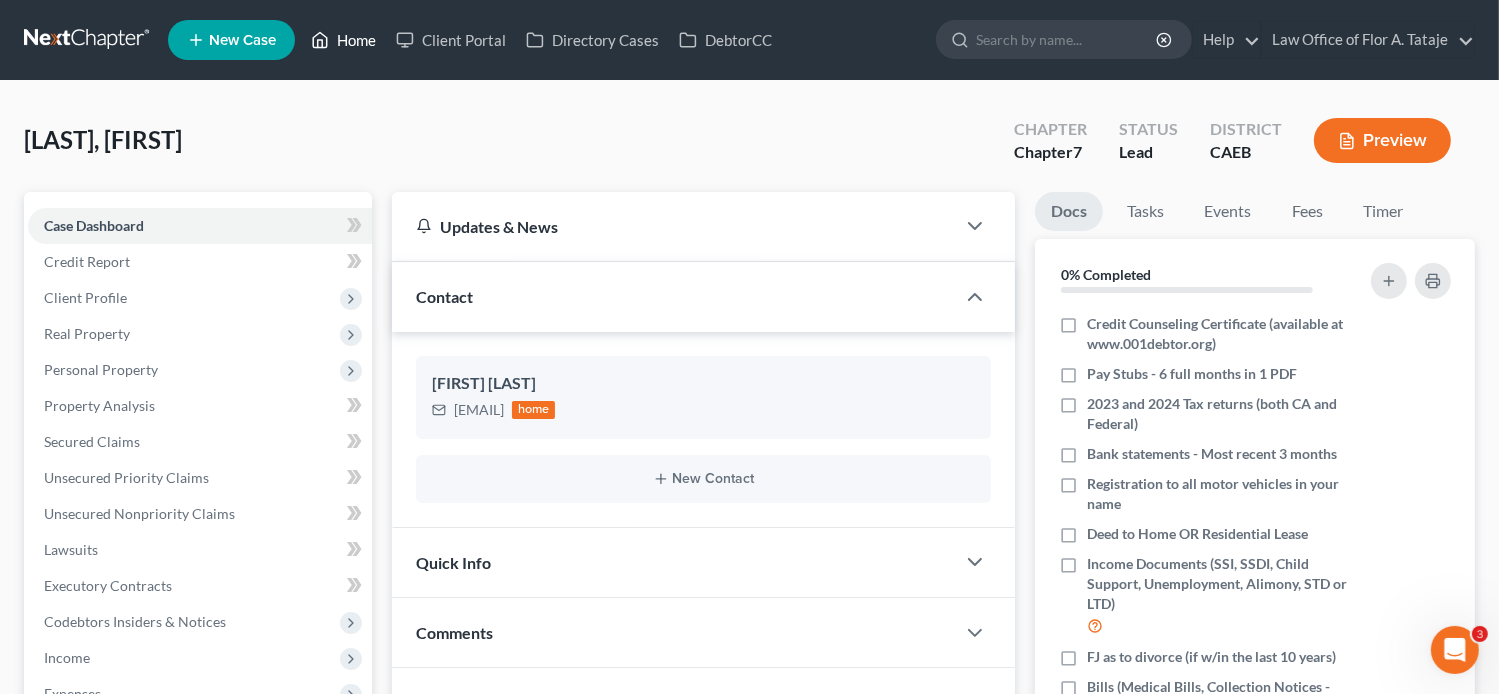click on "Home" at bounding box center (343, 40) 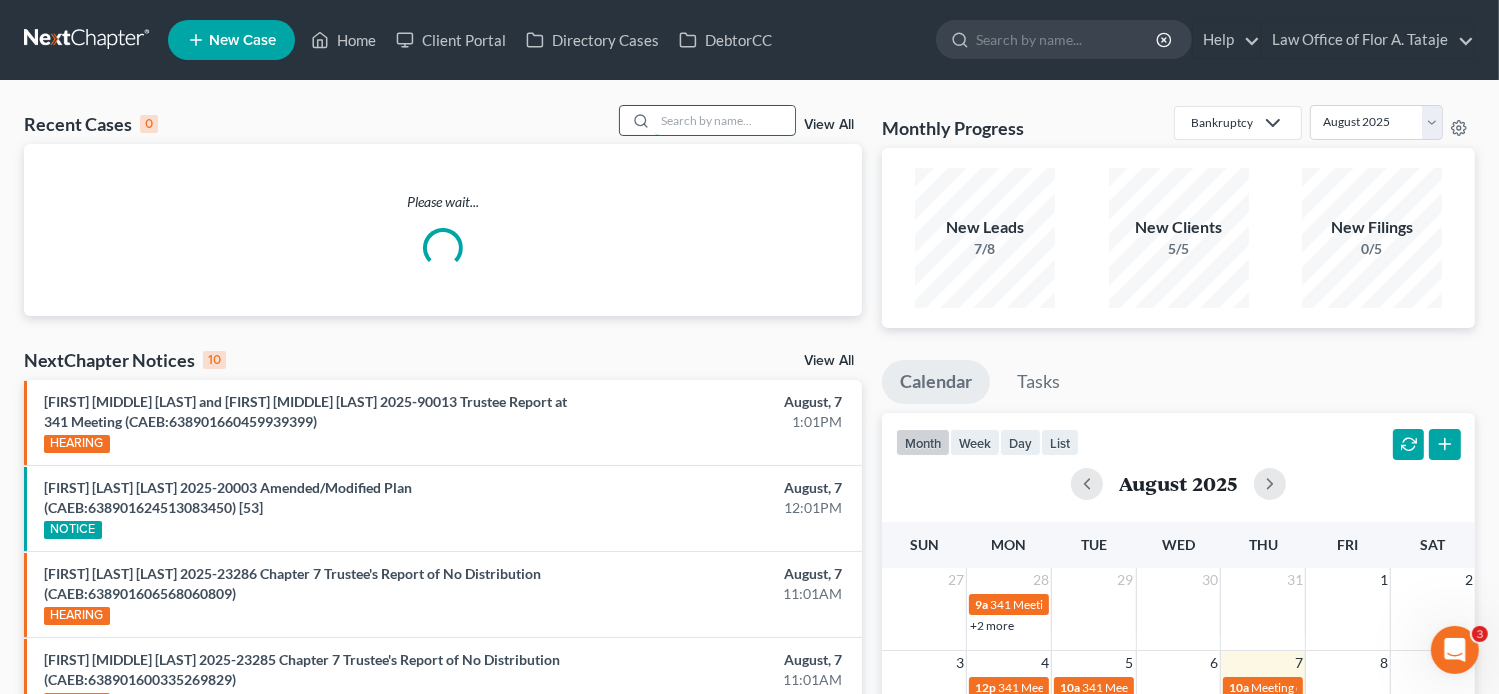 click at bounding box center [725, 120] 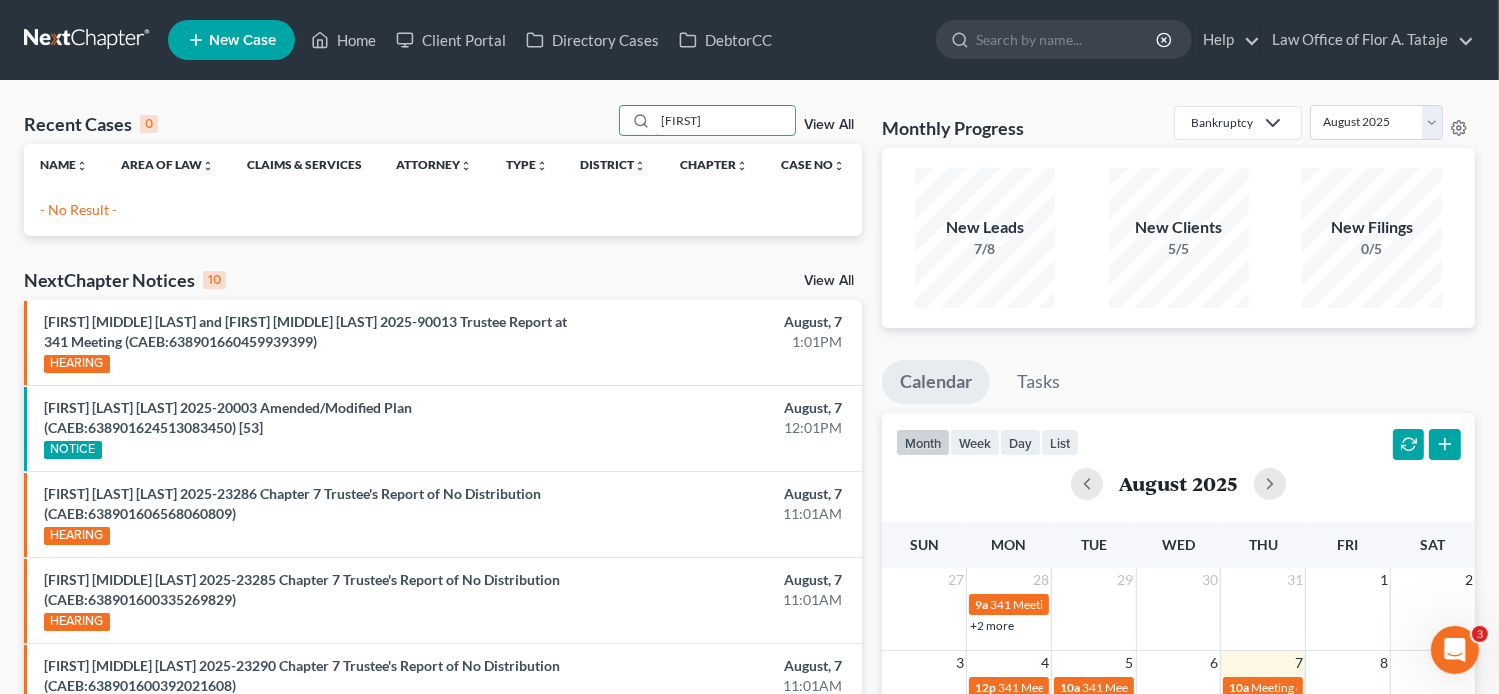 drag, startPoint x: 615, startPoint y: 126, endPoint x: 593, endPoint y: 128, distance: 22.090721 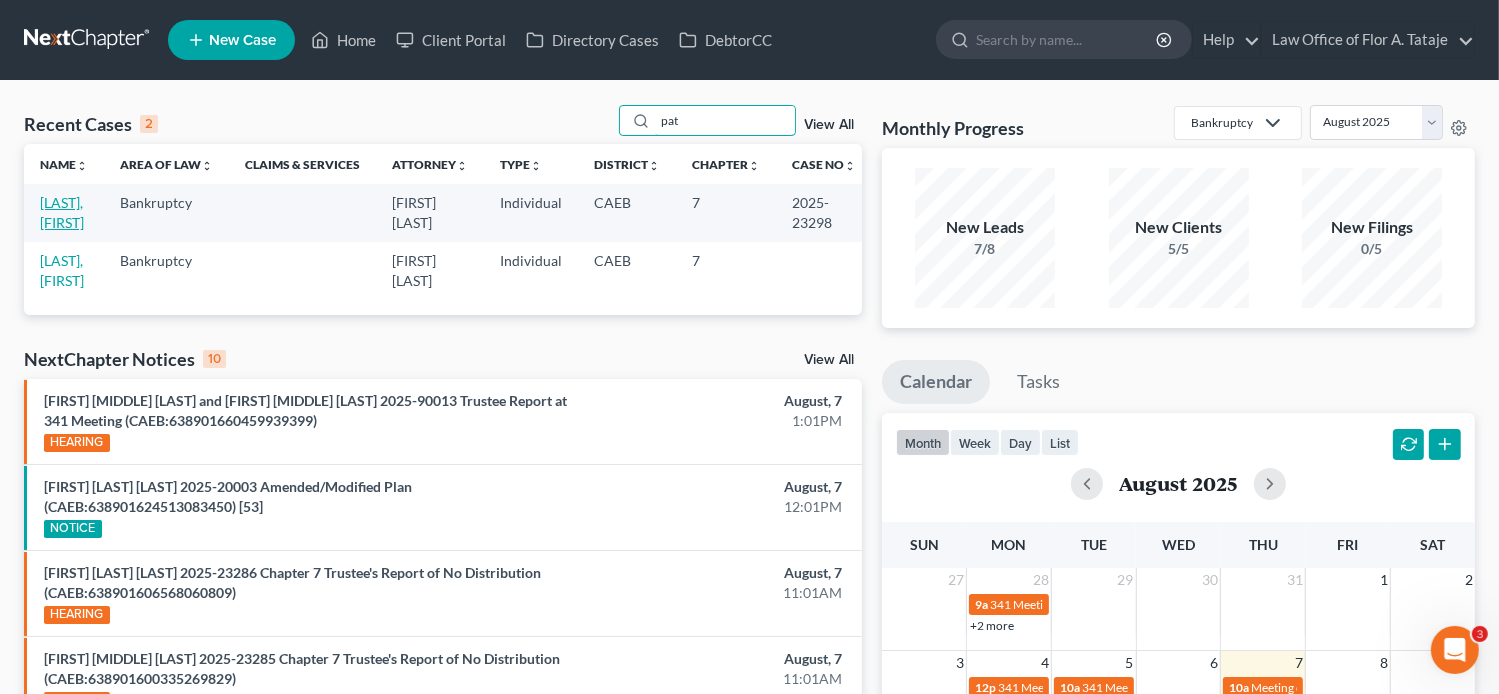 type on "pat" 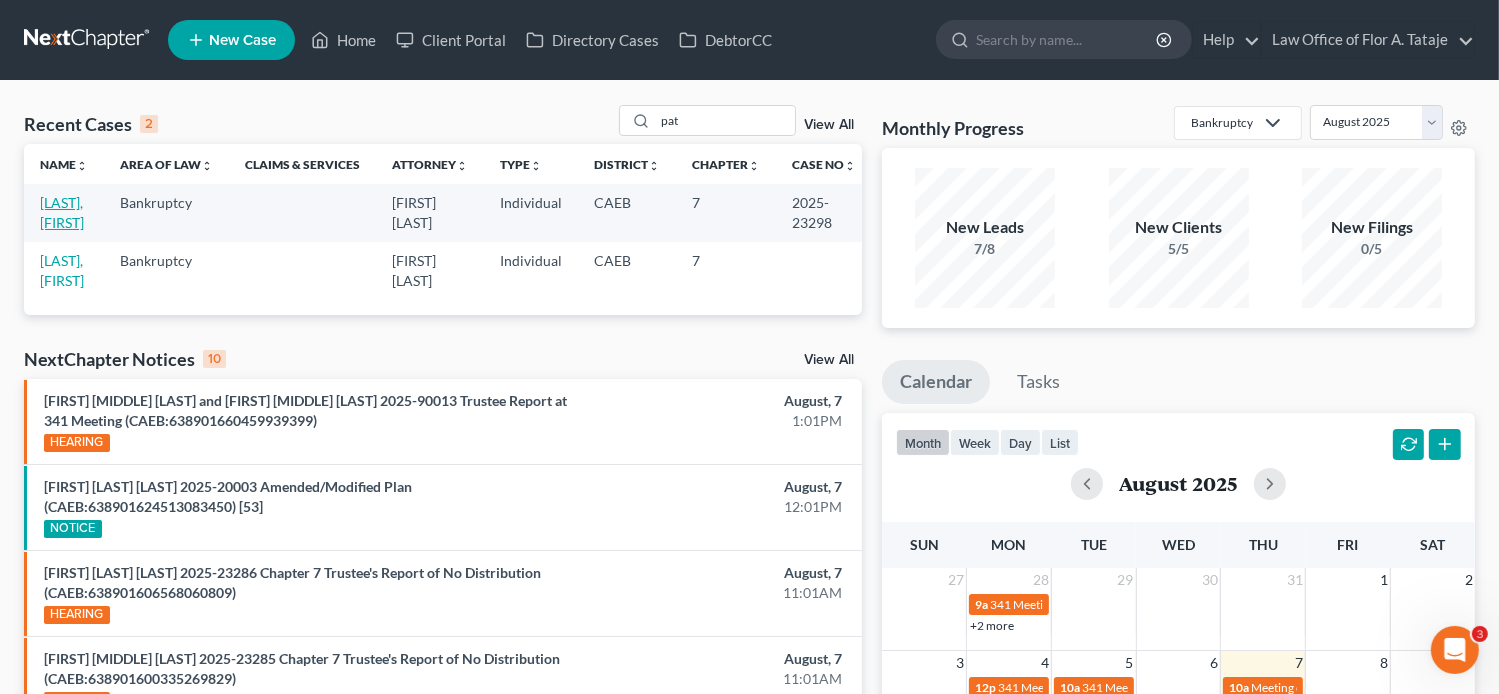 click on "[LAST], [FIRST]" at bounding box center (62, 212) 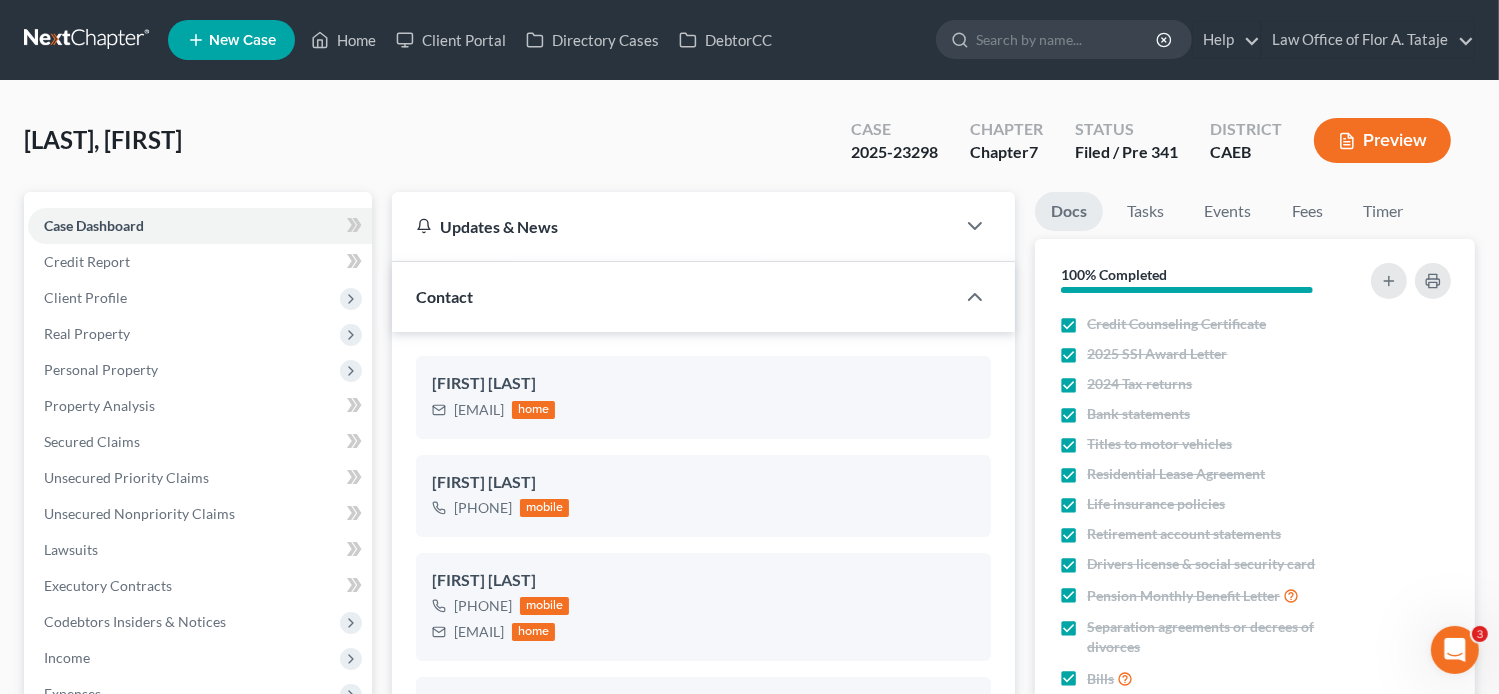 scroll, scrollTop: 1633, scrollLeft: 0, axis: vertical 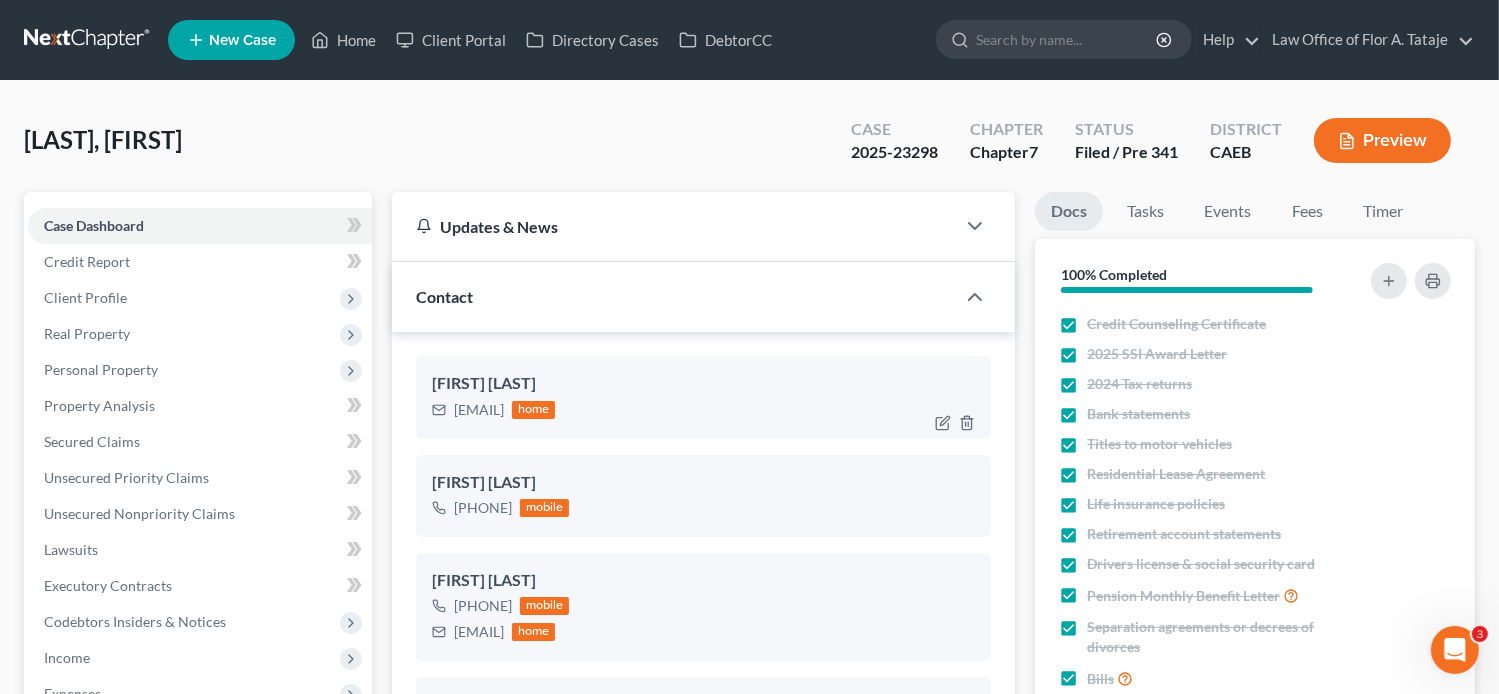 drag, startPoint x: 539, startPoint y: 377, endPoint x: 431, endPoint y: 373, distance: 108.07405 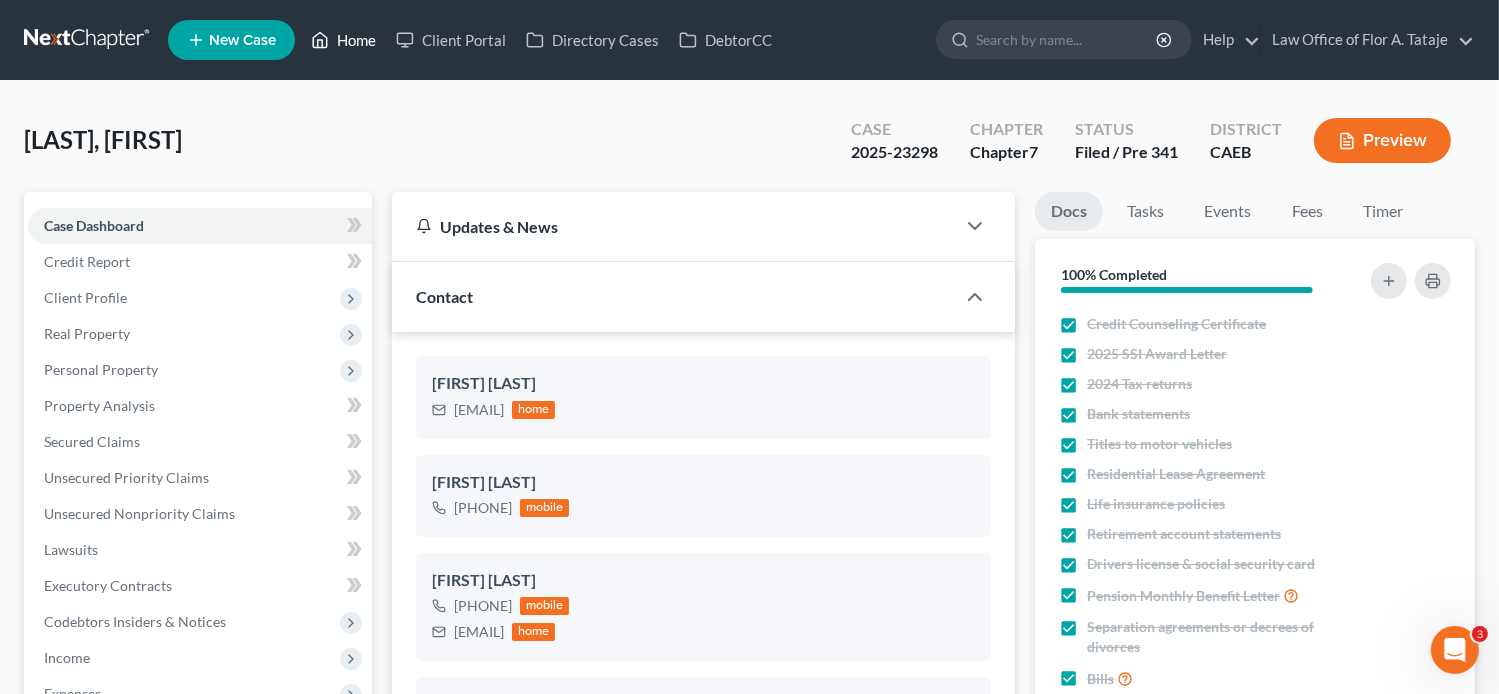 click on "Home" at bounding box center [343, 40] 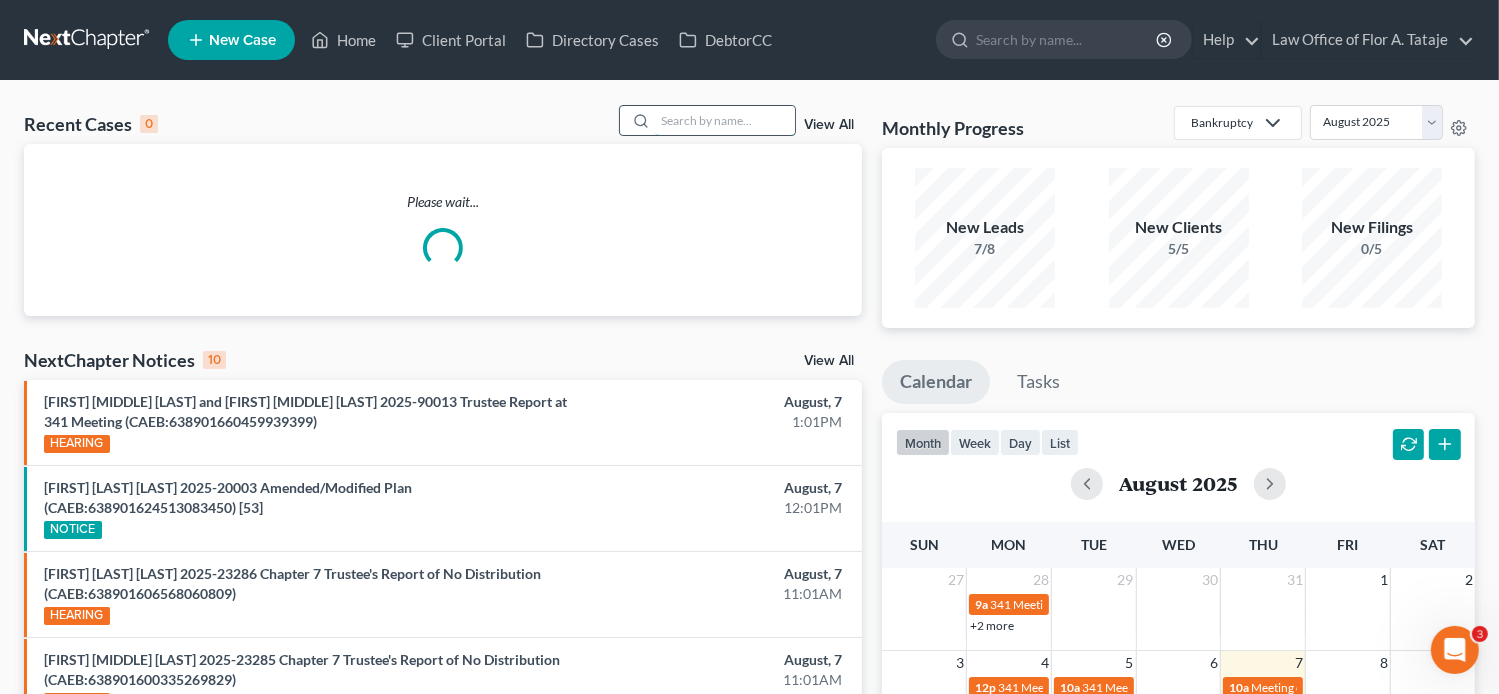 click at bounding box center [725, 120] 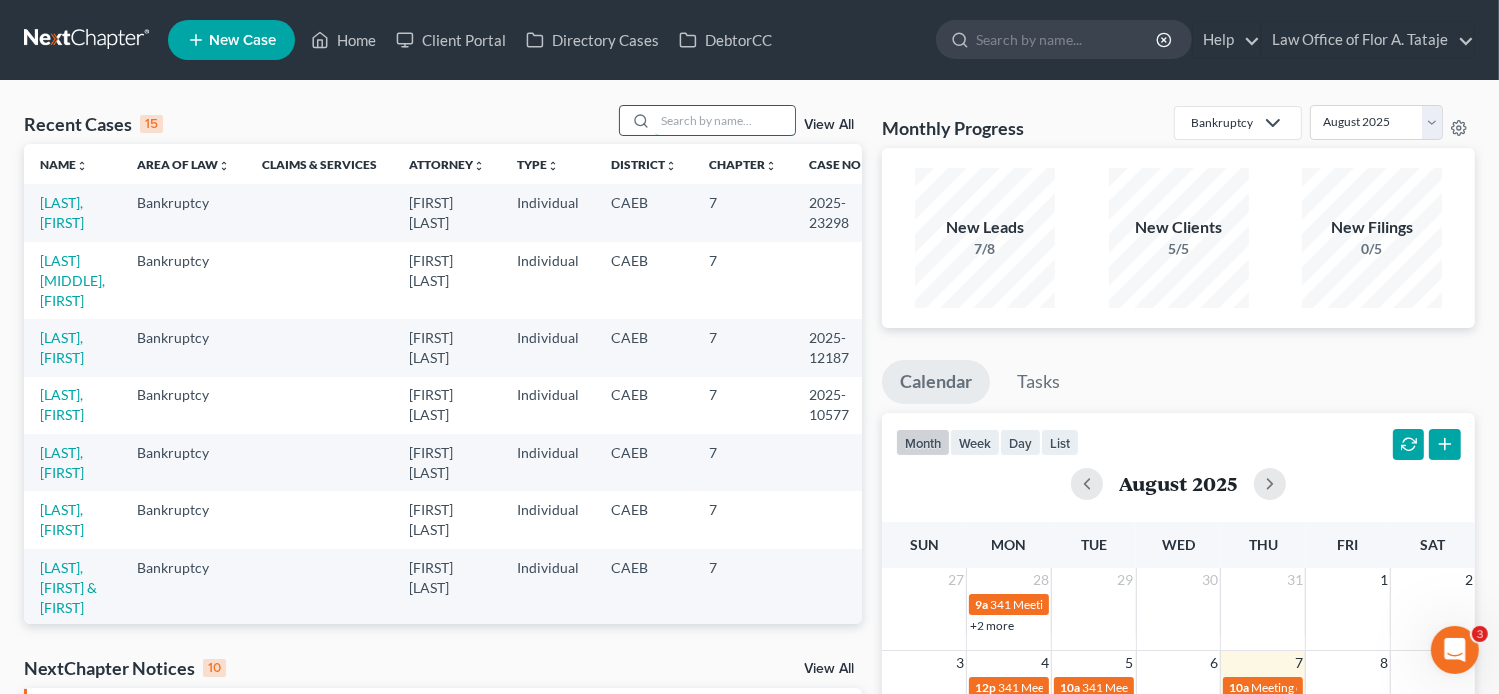 paste on "VICTOR" 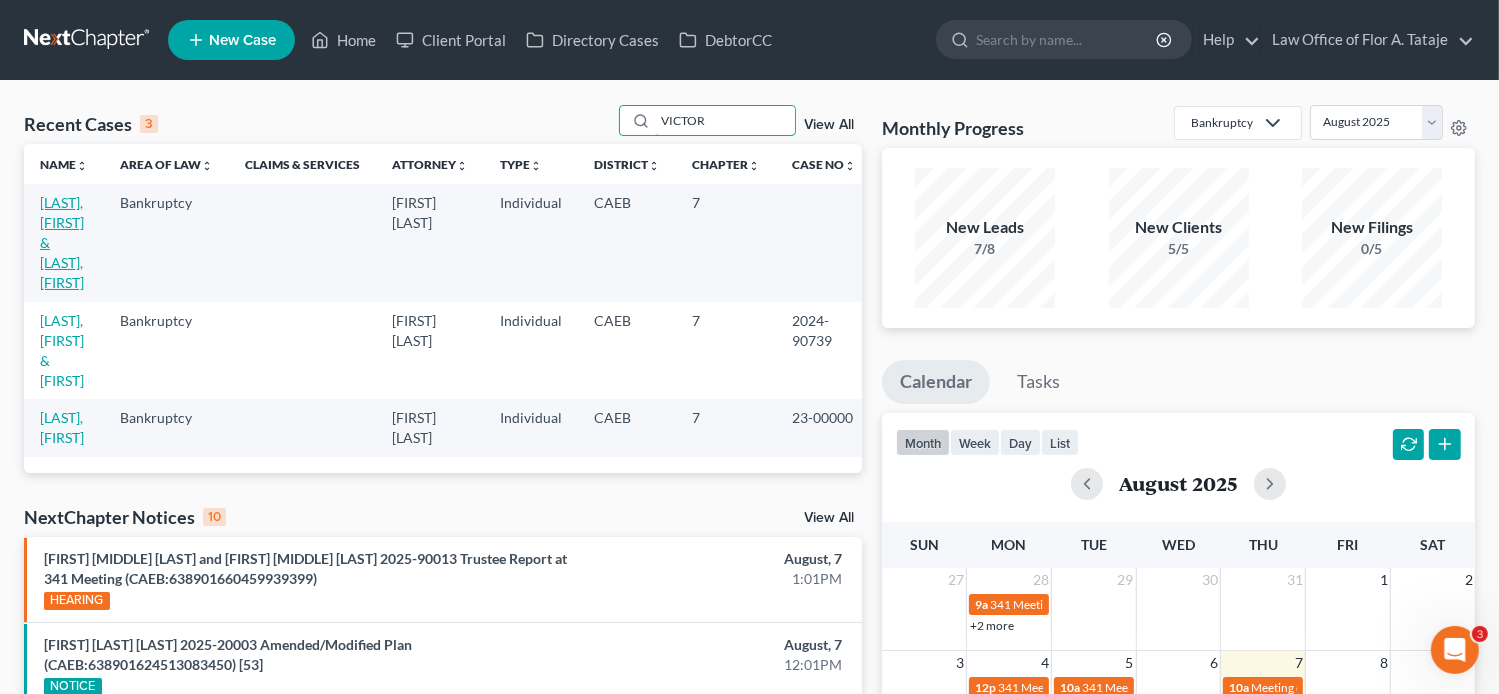 type on "VICTOR" 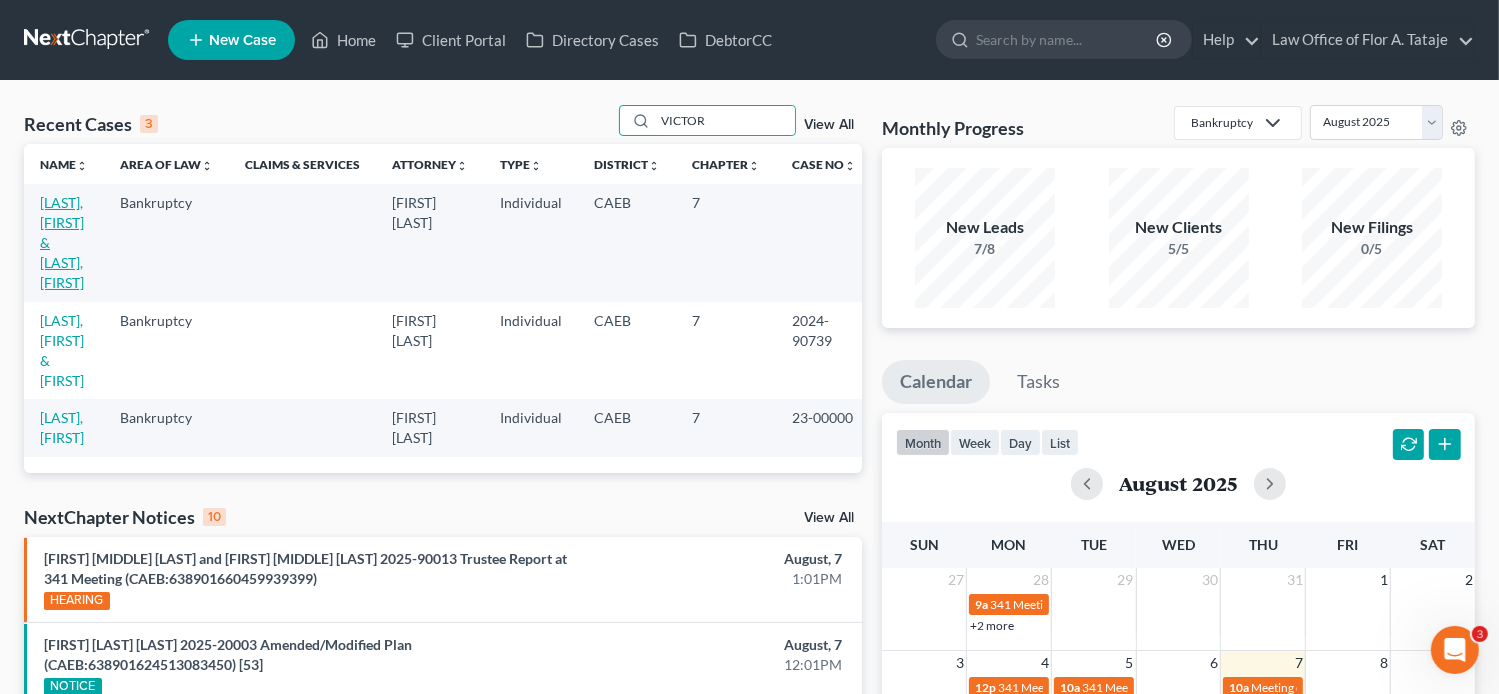 click on "[LAST], [FIRST] & [LAST], [FIRST]" at bounding box center (62, 242) 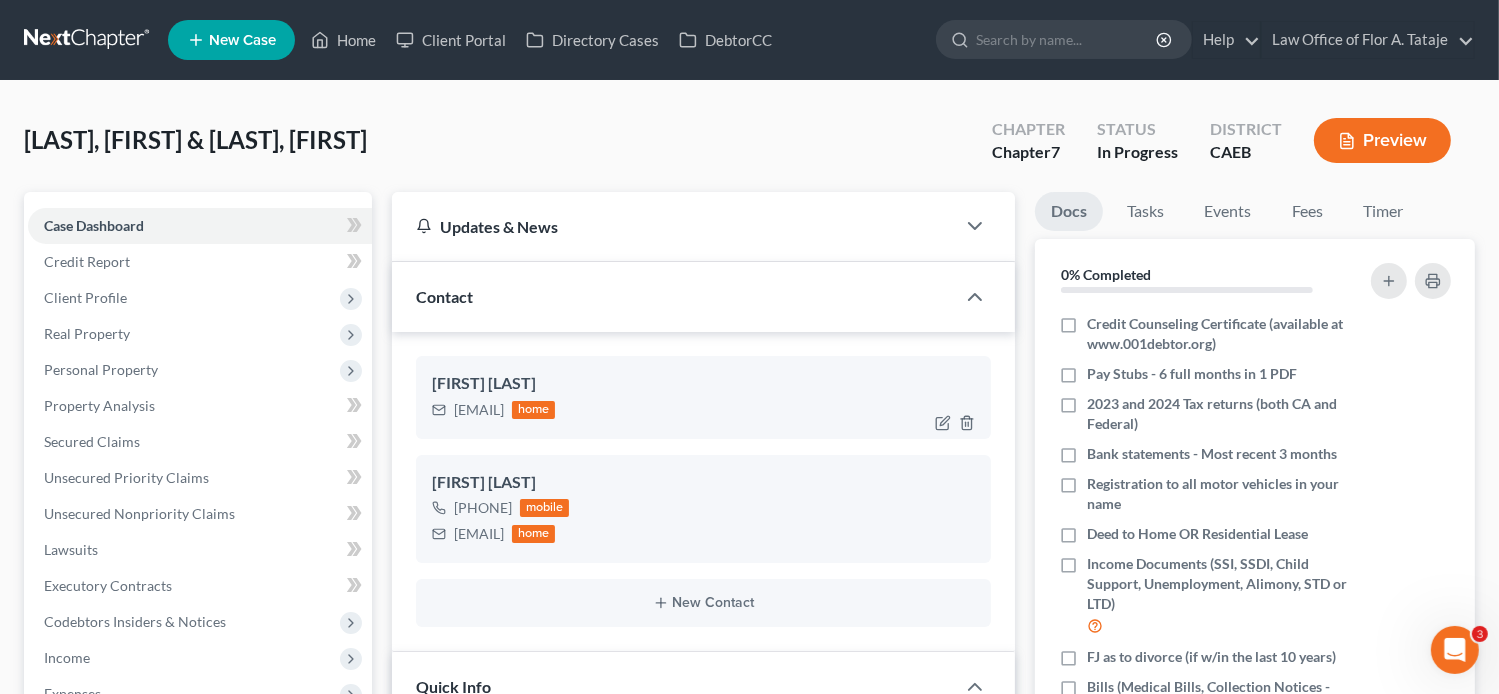 drag, startPoint x: 599, startPoint y: 409, endPoint x: 452, endPoint y: 413, distance: 147.05441 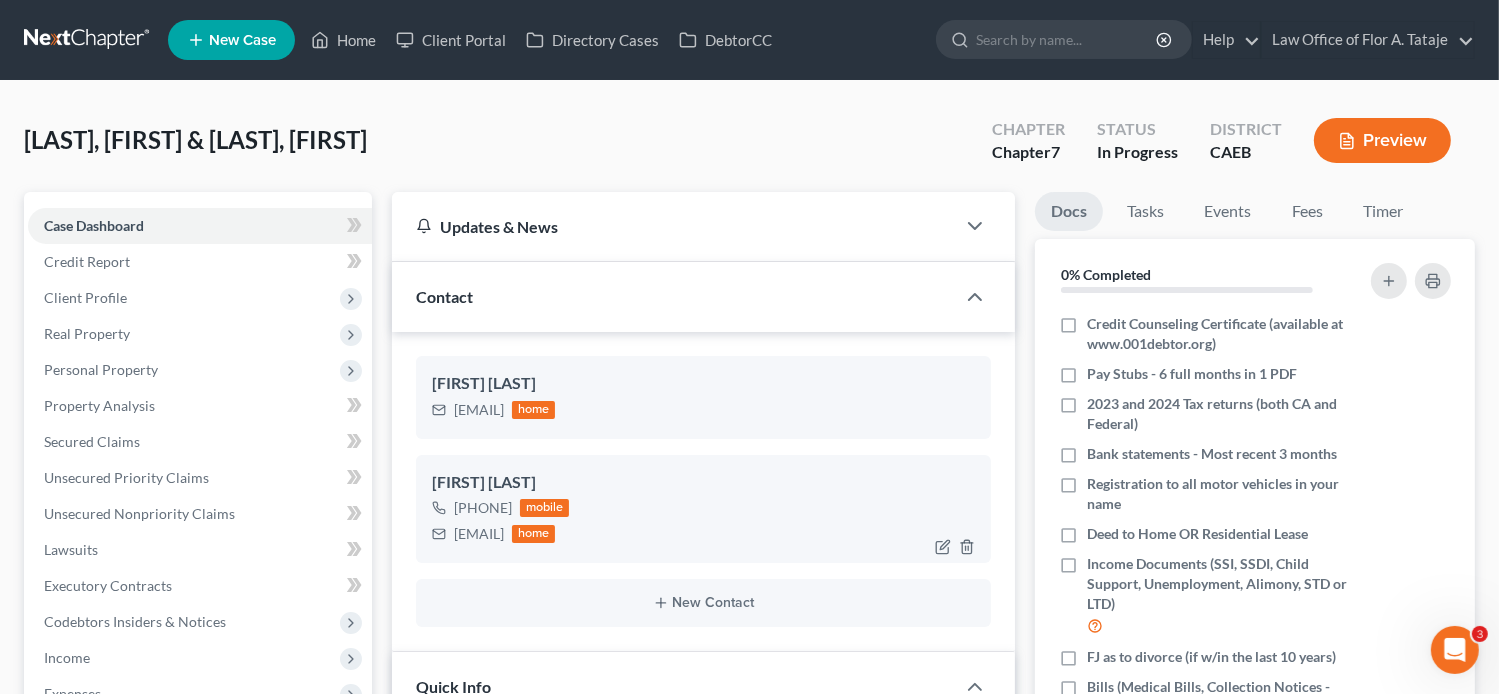 drag, startPoint x: 568, startPoint y: 533, endPoint x: 446, endPoint y: 541, distance: 122.26202 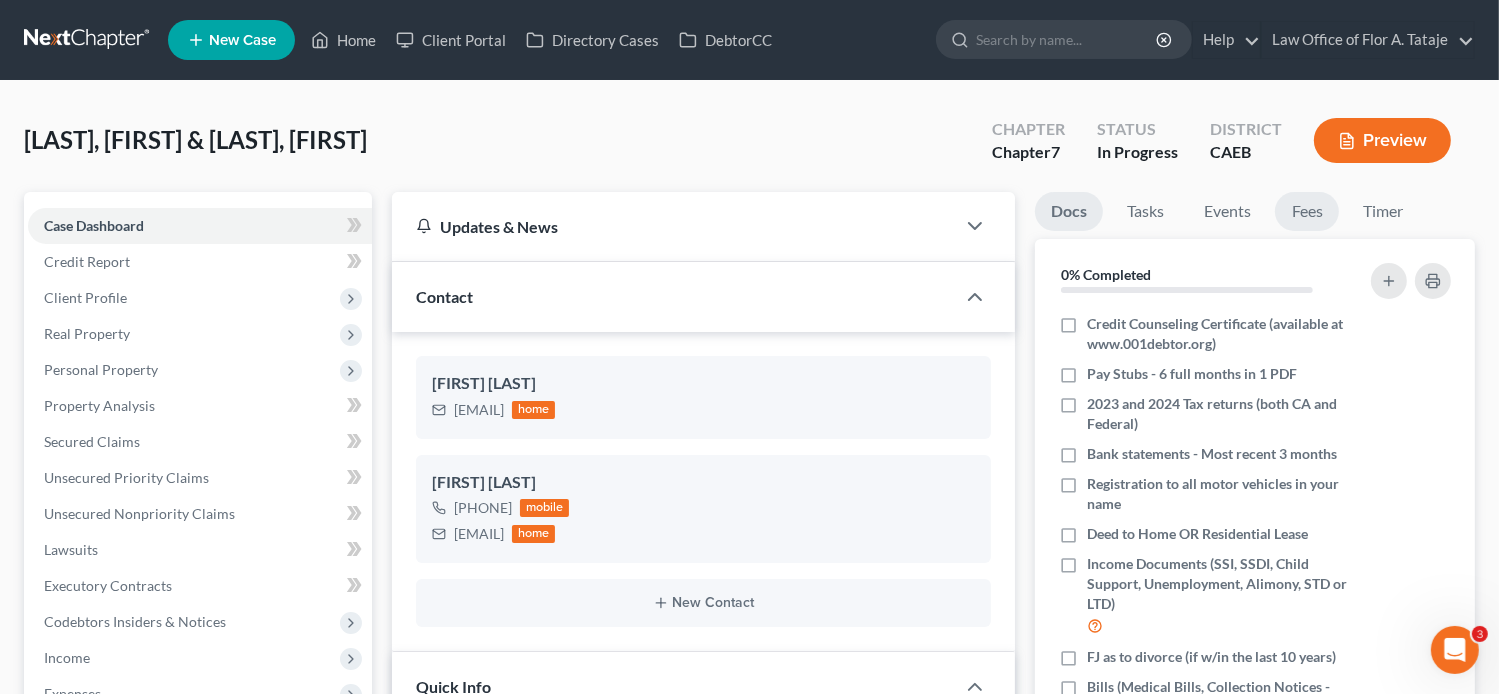 click on "Fees" at bounding box center [1307, 211] 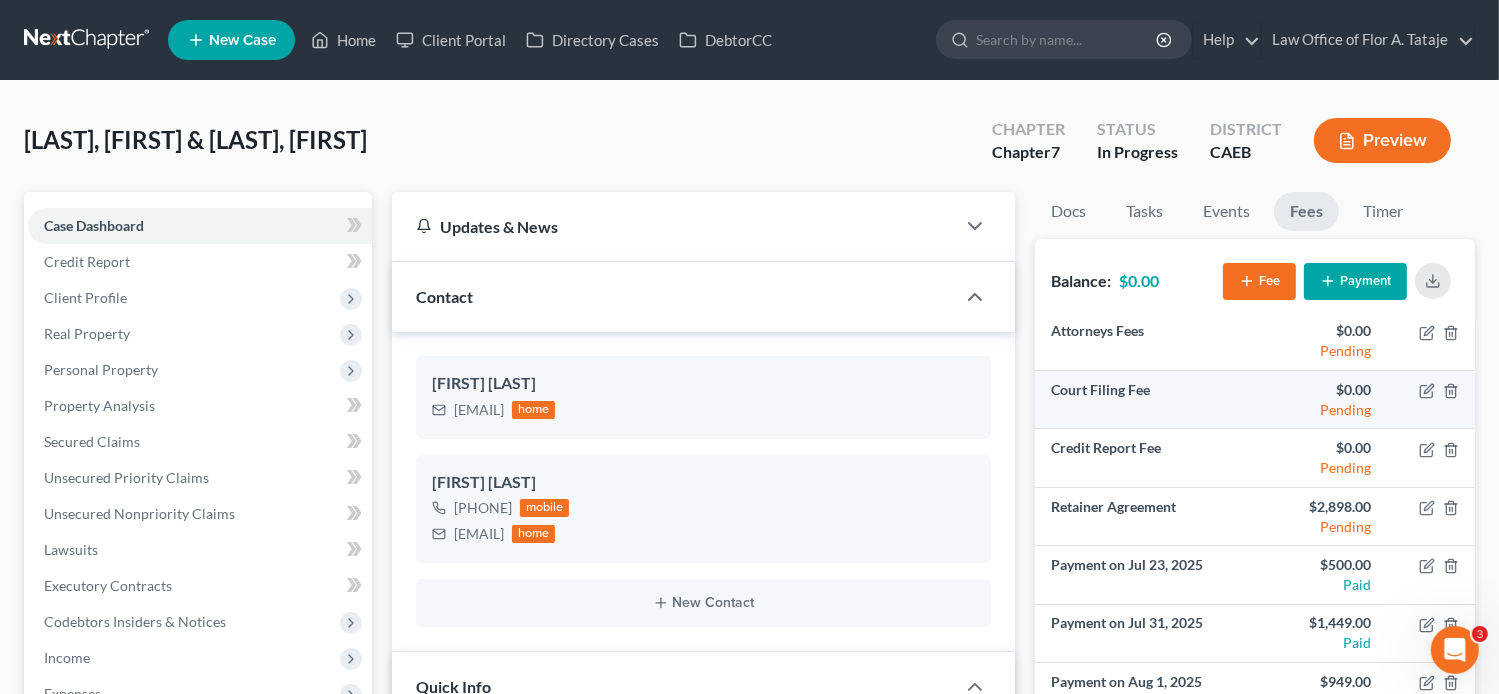 scroll, scrollTop: 0, scrollLeft: 0, axis: both 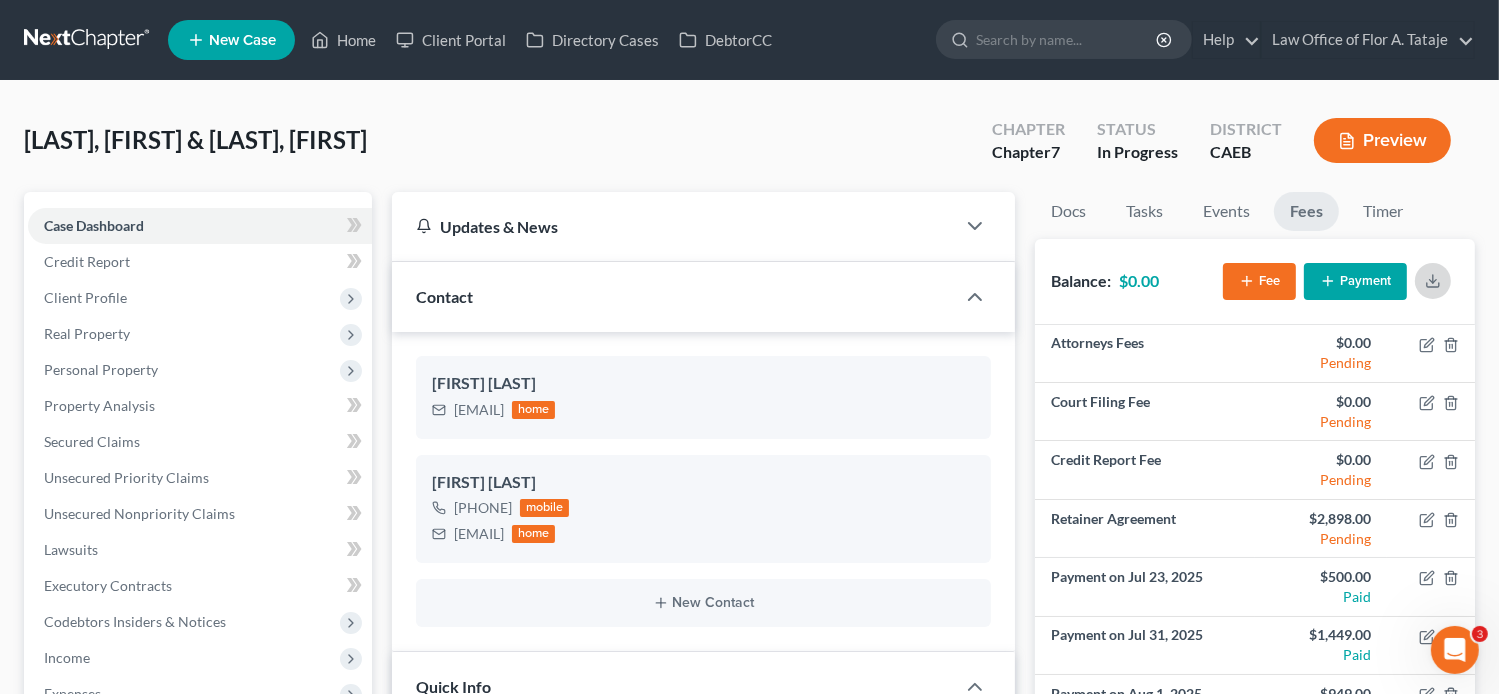 click 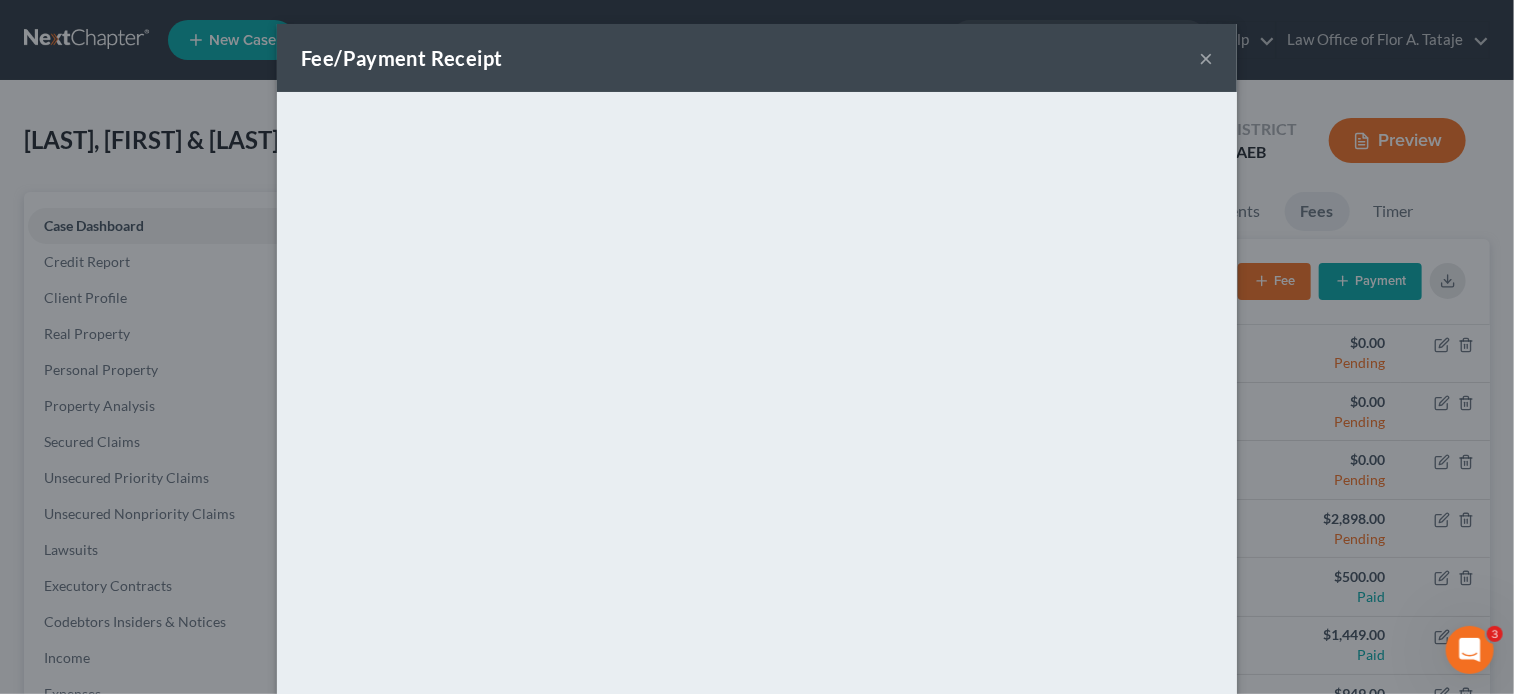 click on "×" at bounding box center (1206, 58) 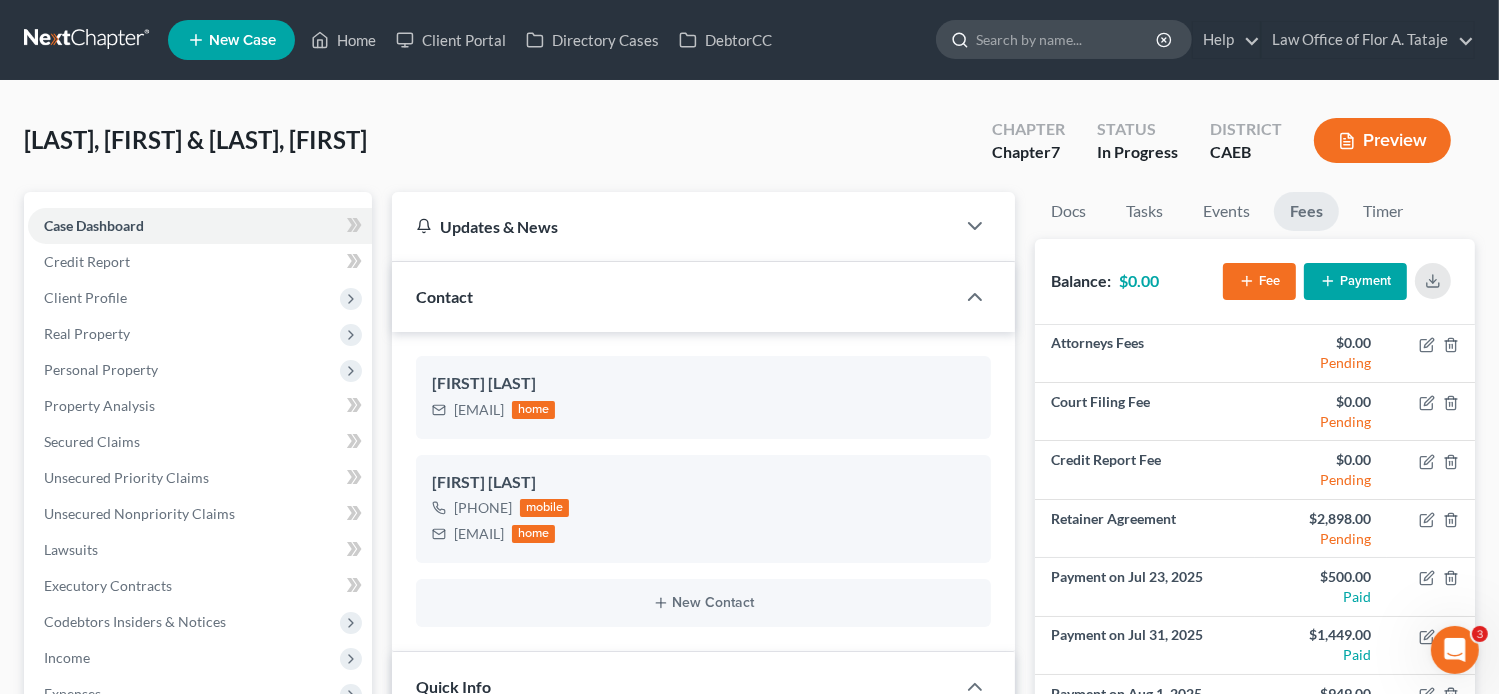 click at bounding box center (1067, 39) 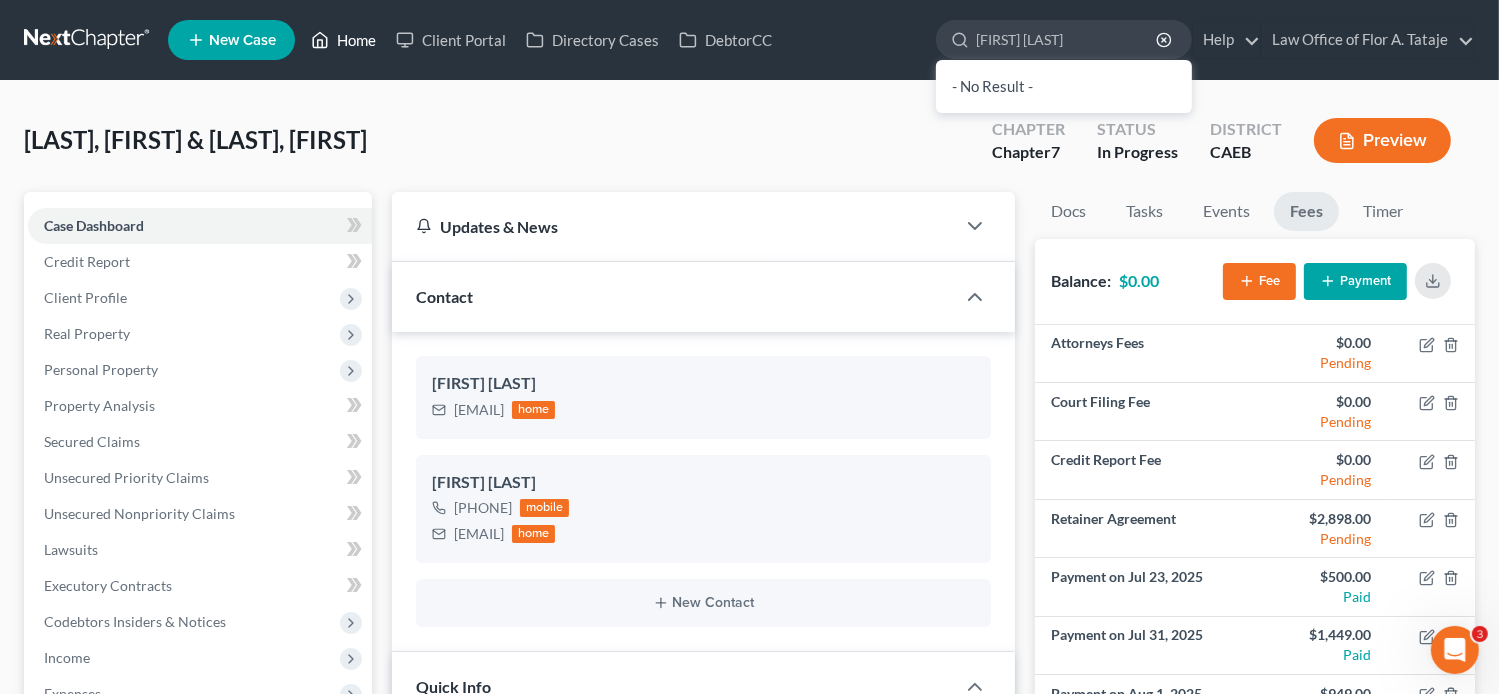 type on "[FIRST] [LAST]" 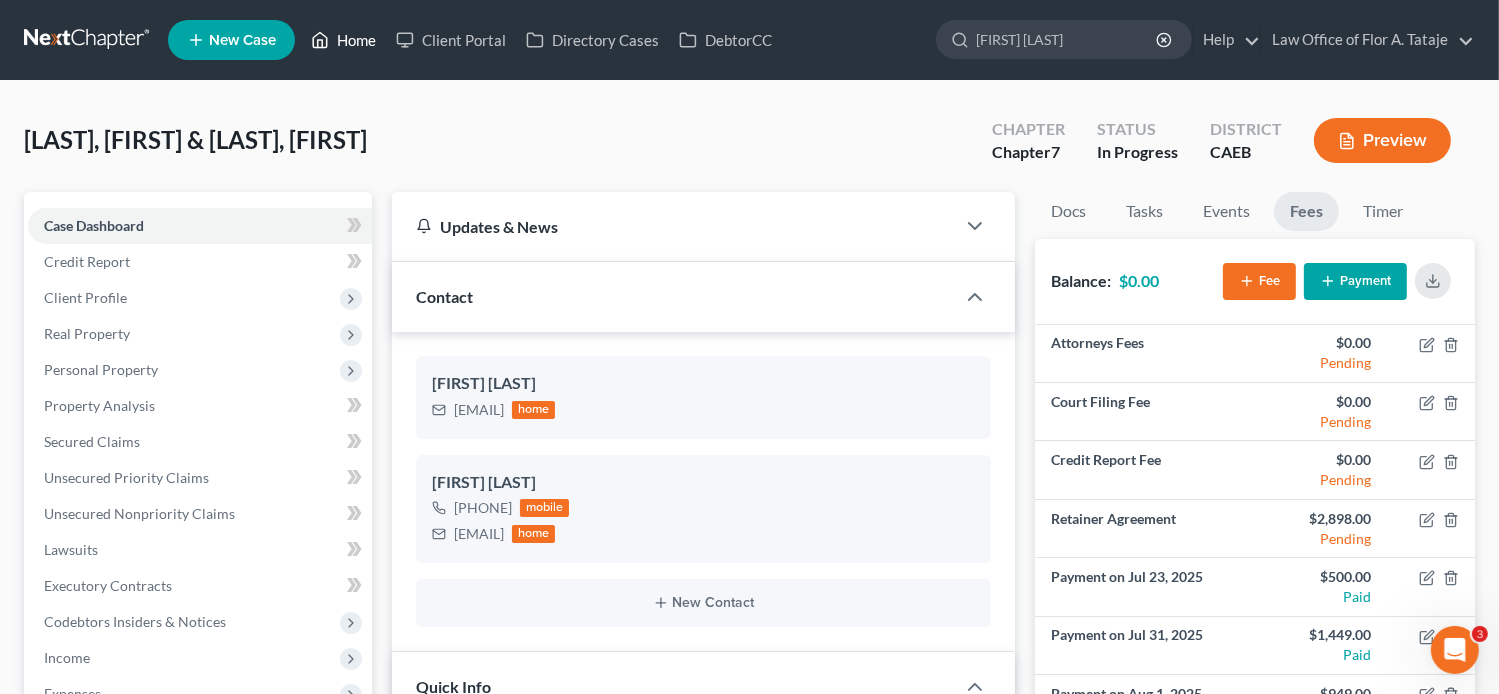 type 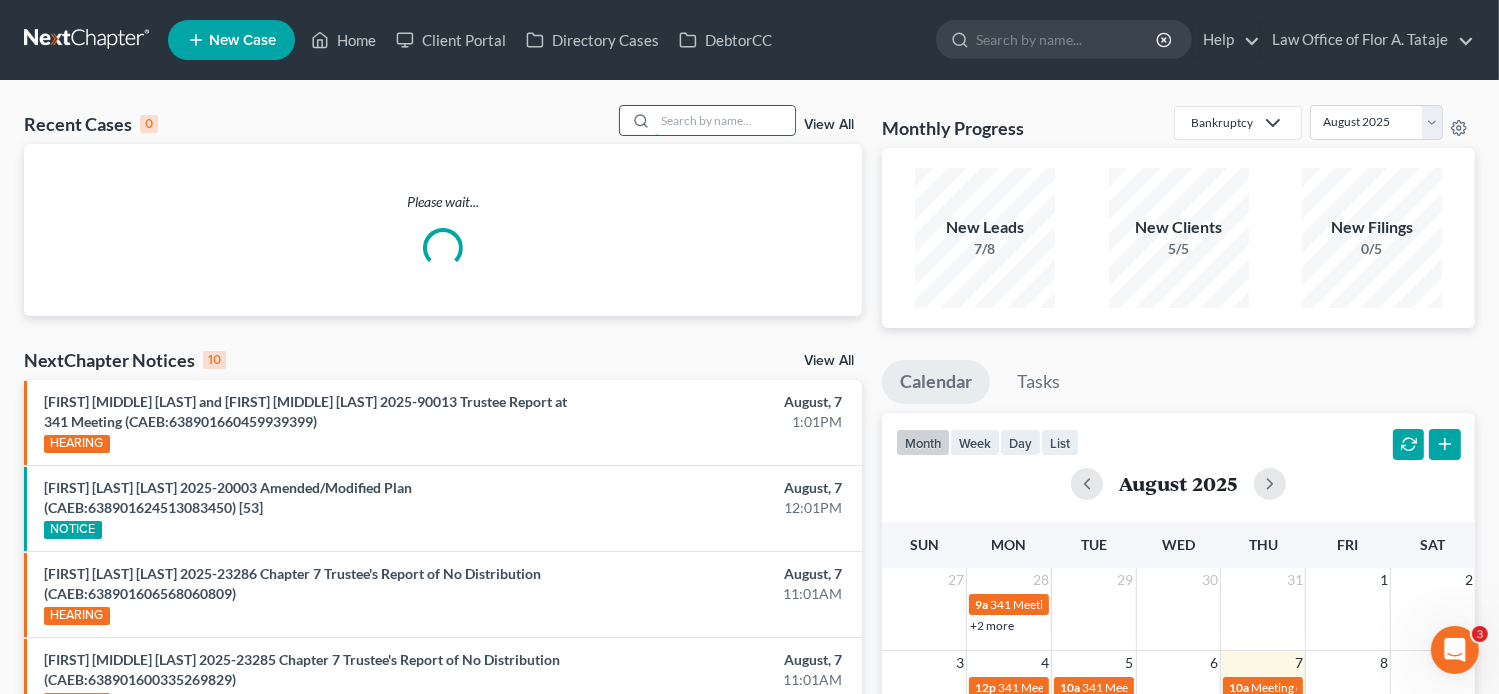 click at bounding box center (725, 120) 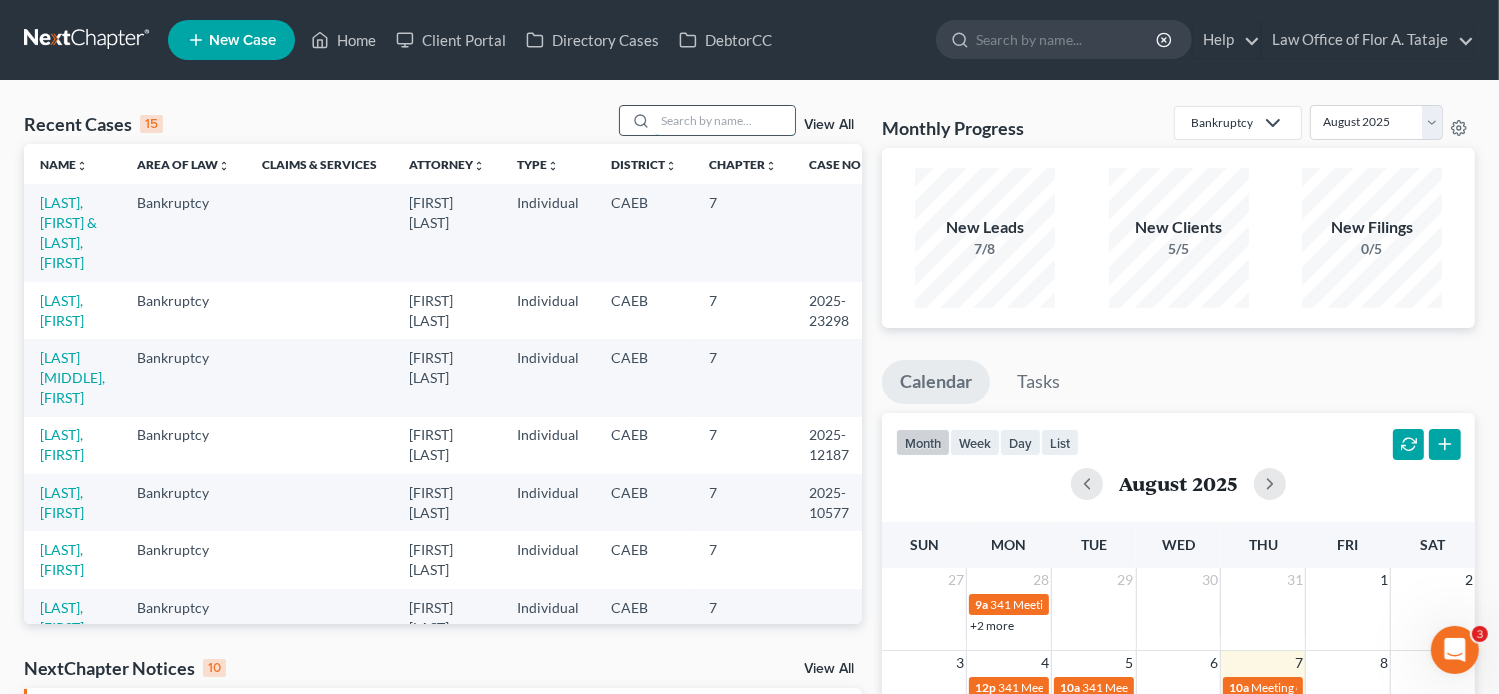paste on "[FIRST] [LAST]" 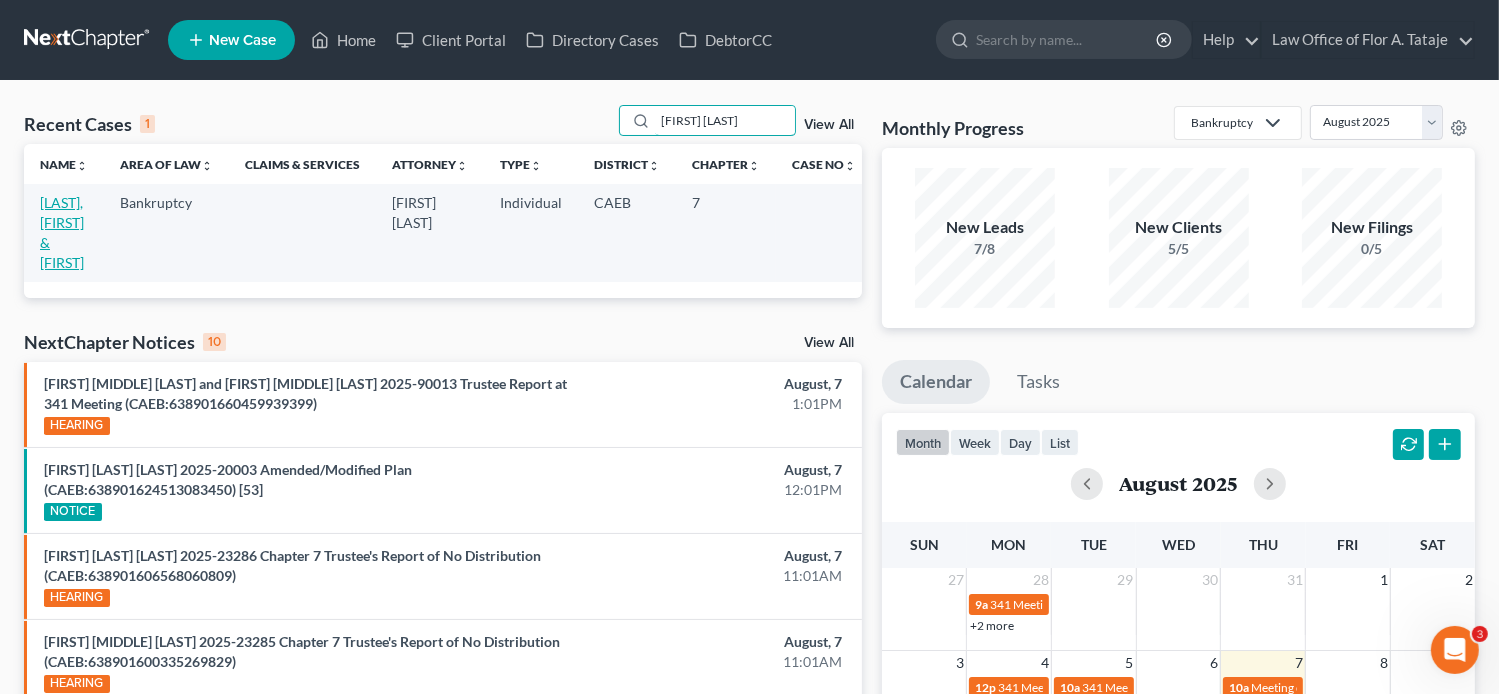 type on "[FIRST] [LAST]" 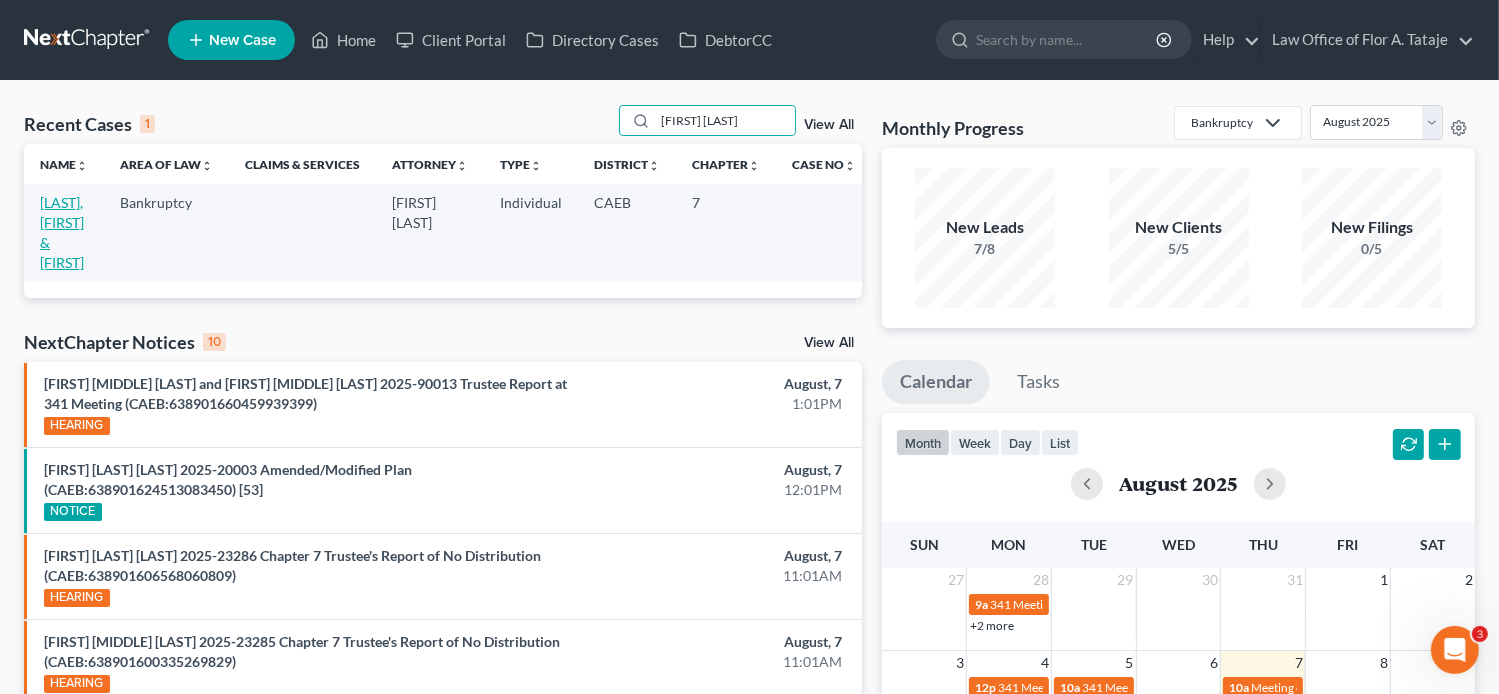 click on "[LAST], [FIRST] & [FIRST]" at bounding box center (62, 232) 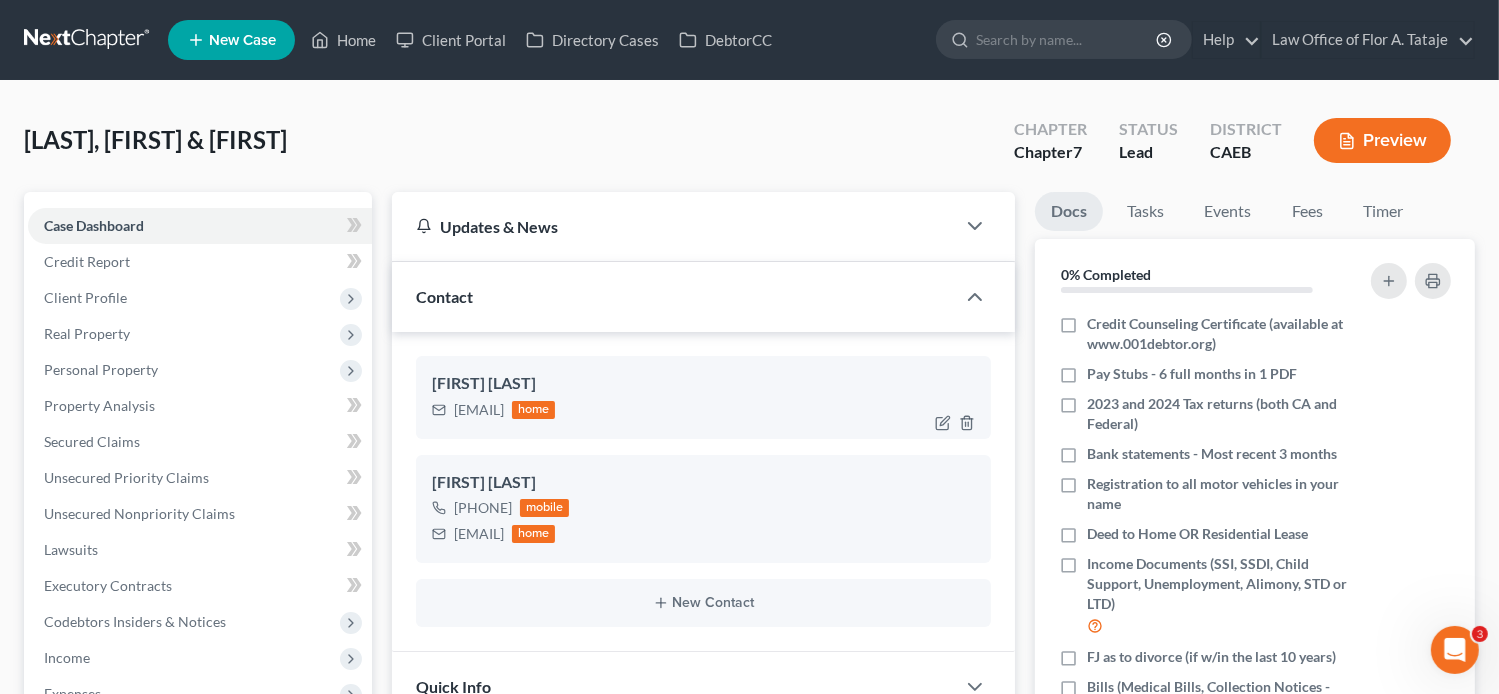 scroll, scrollTop: 353, scrollLeft: 0, axis: vertical 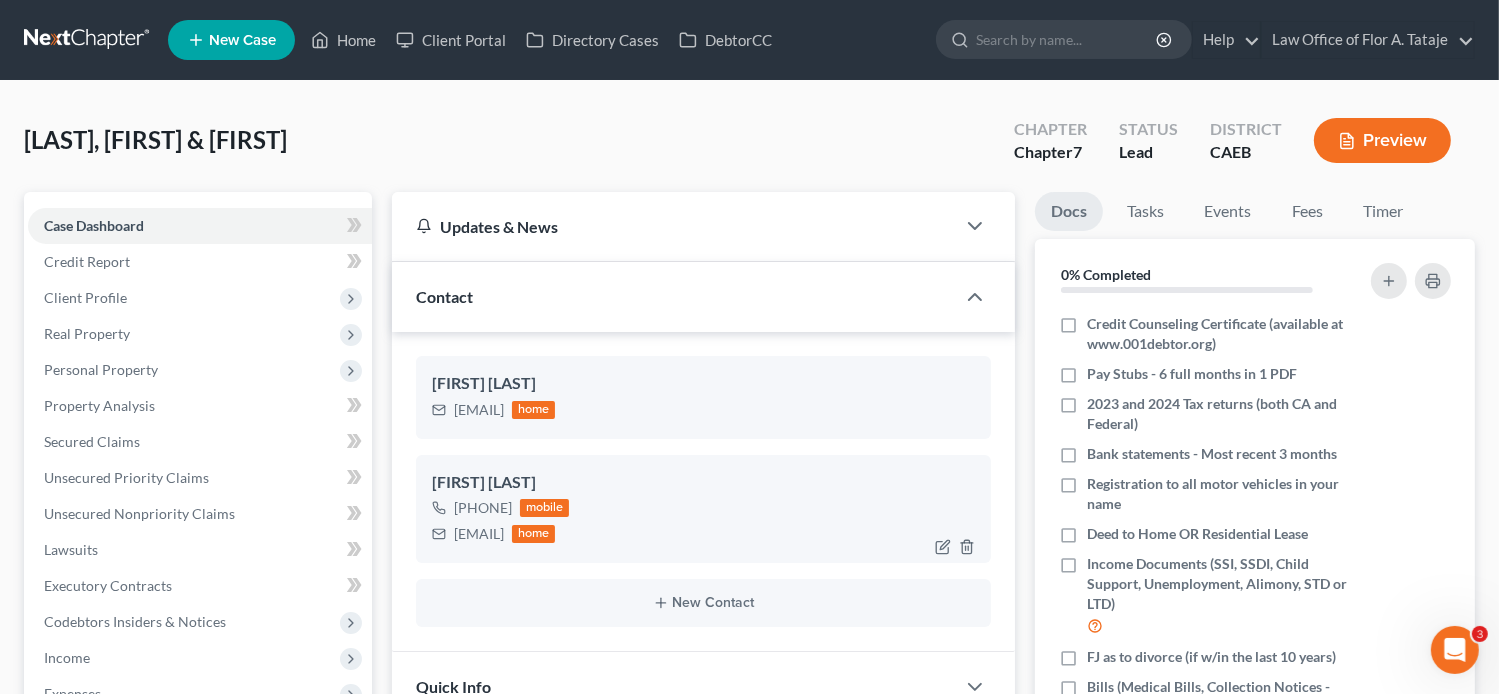 drag, startPoint x: 604, startPoint y: 533, endPoint x: 455, endPoint y: 527, distance: 149.12076 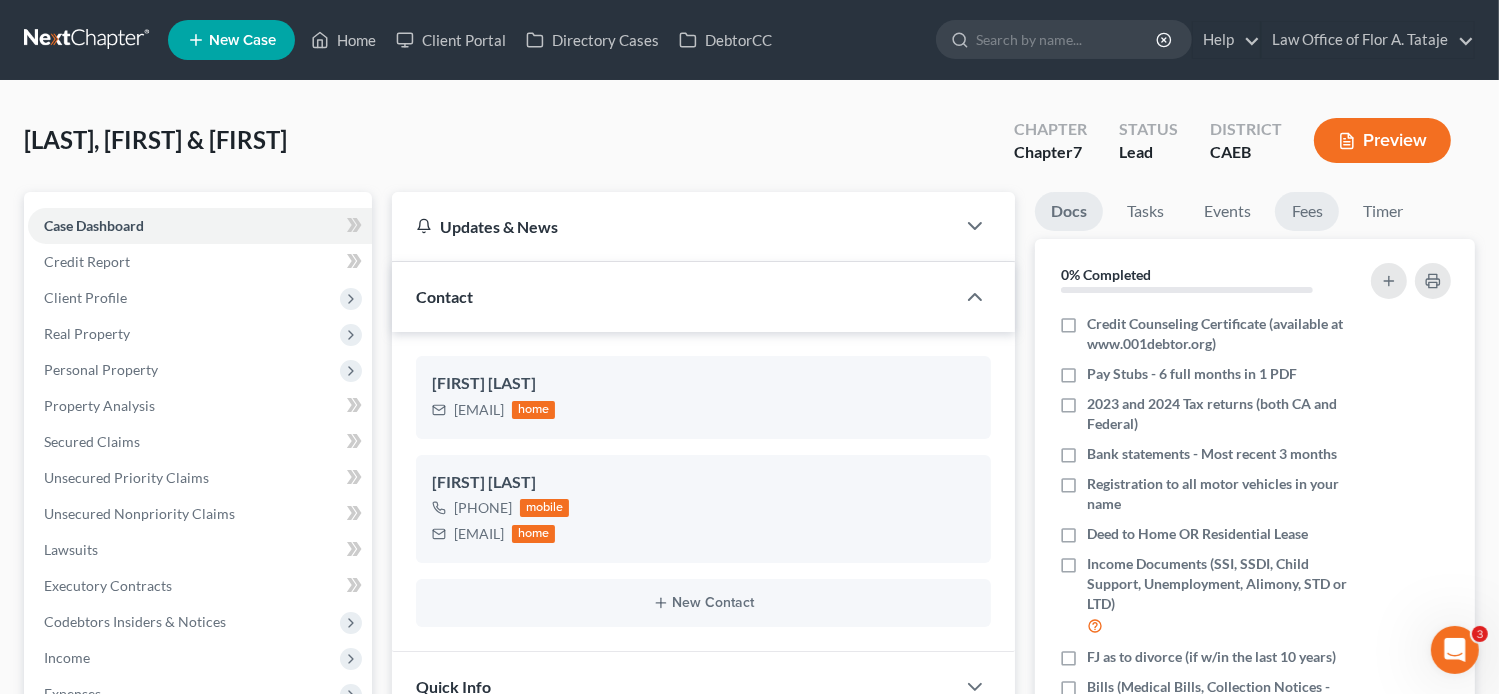 click on "Fees" at bounding box center [1307, 211] 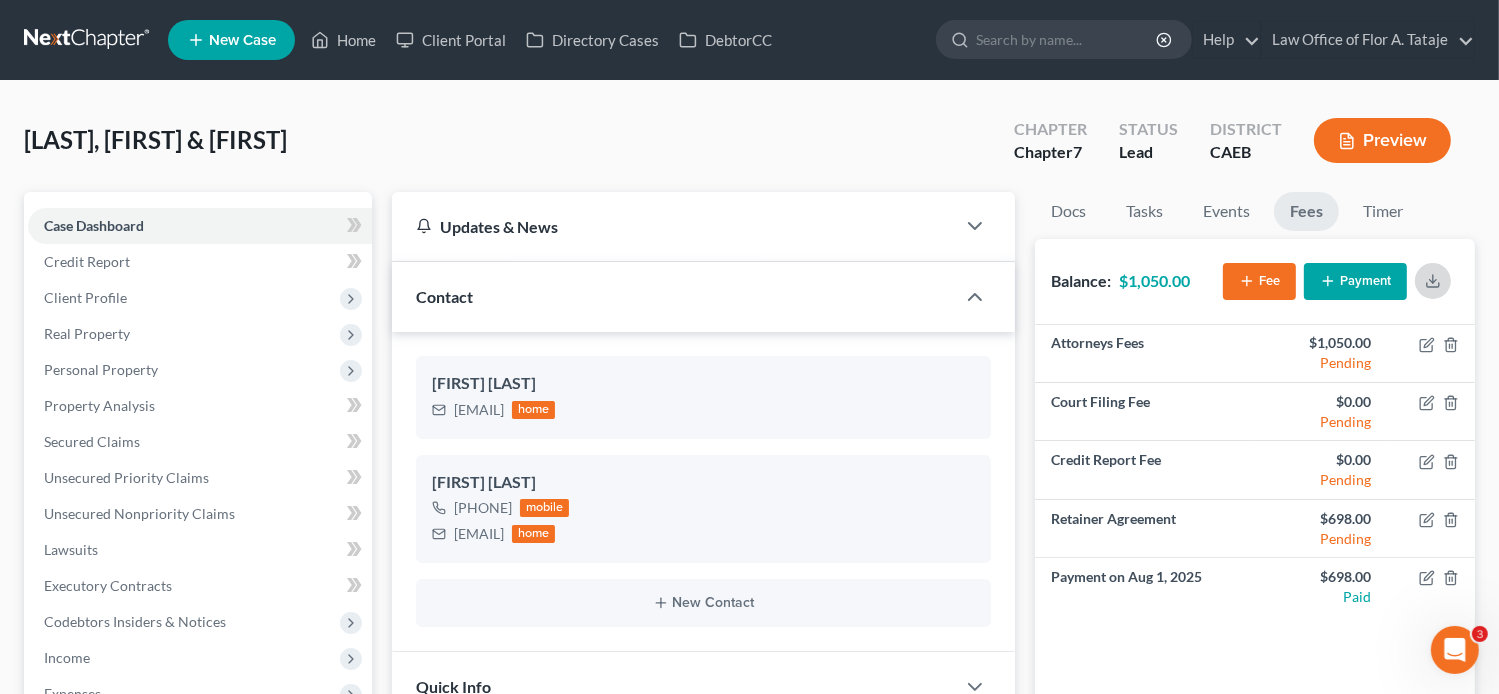 click 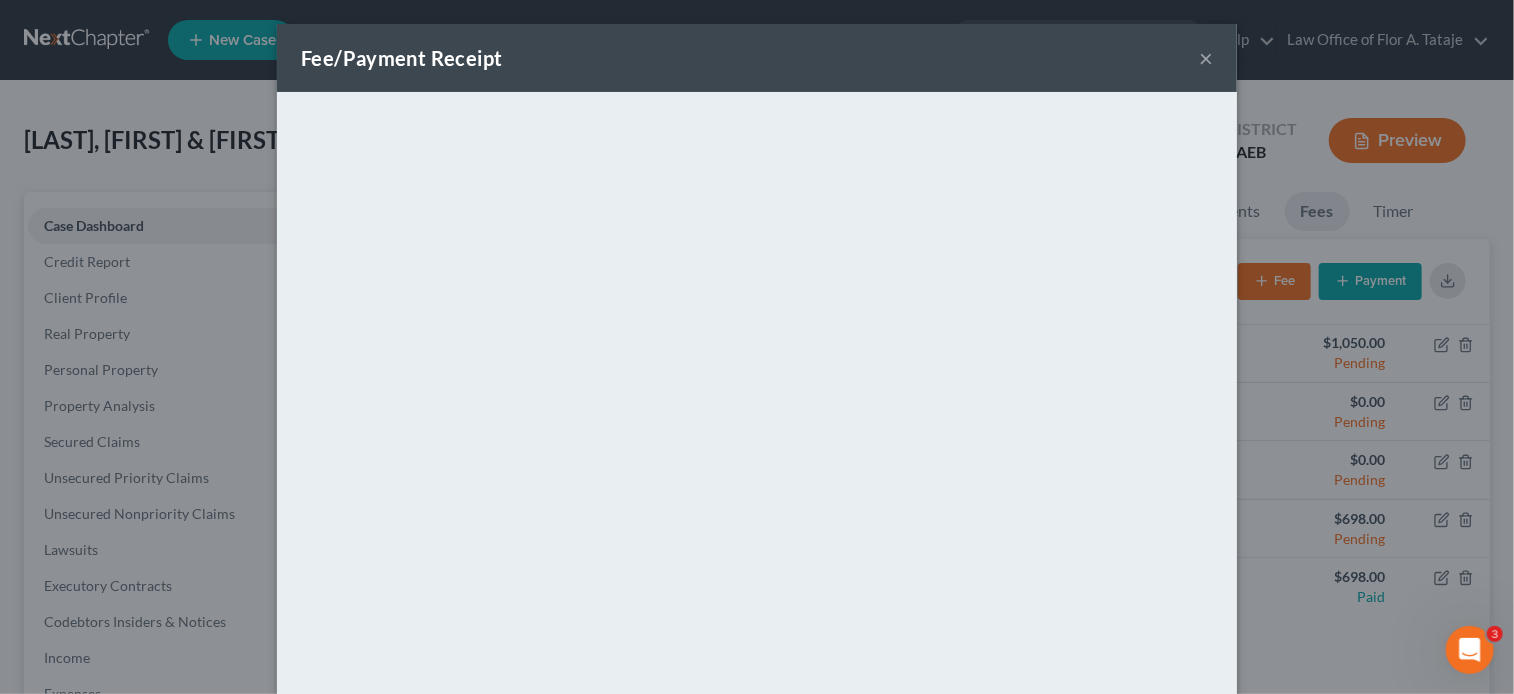 click on "Fee/Payment Receipt ×" at bounding box center [757, 58] 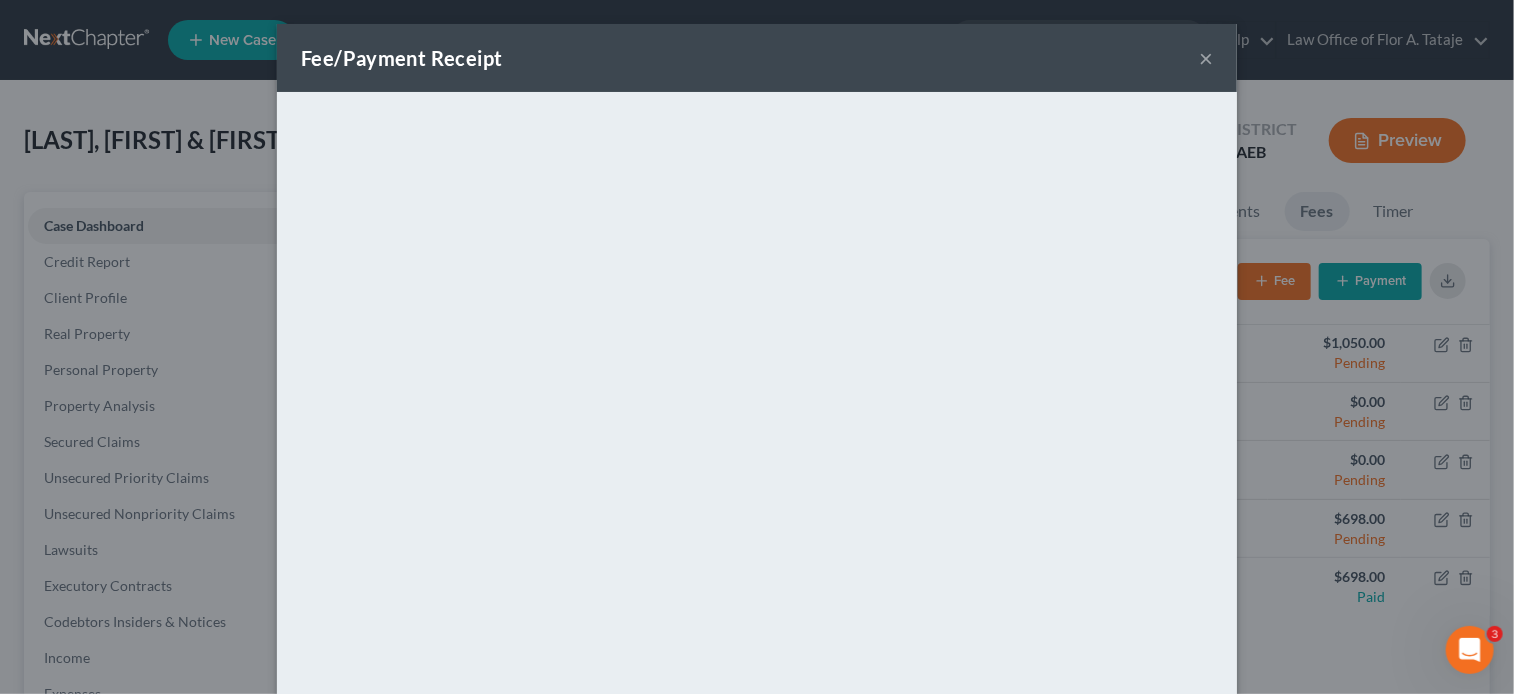 click on "×" at bounding box center [1206, 58] 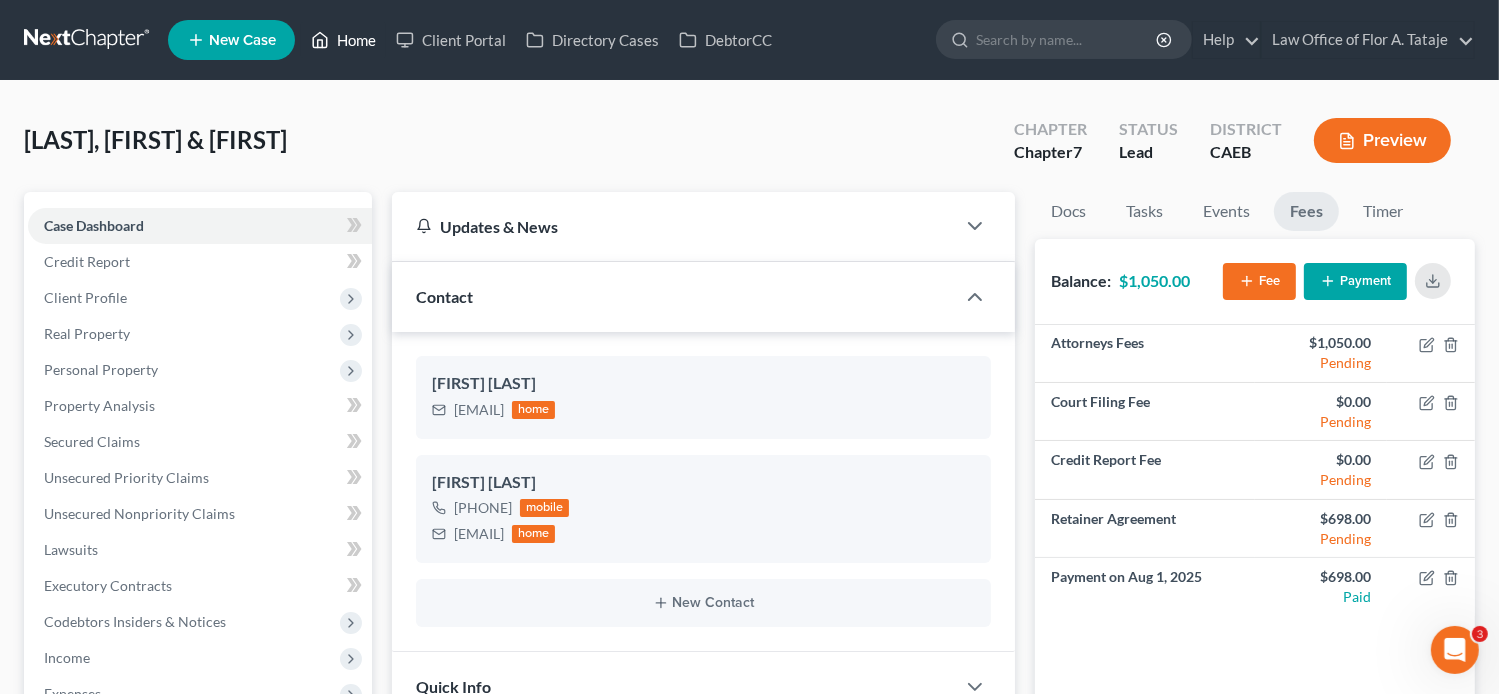 click on "Home" at bounding box center [343, 40] 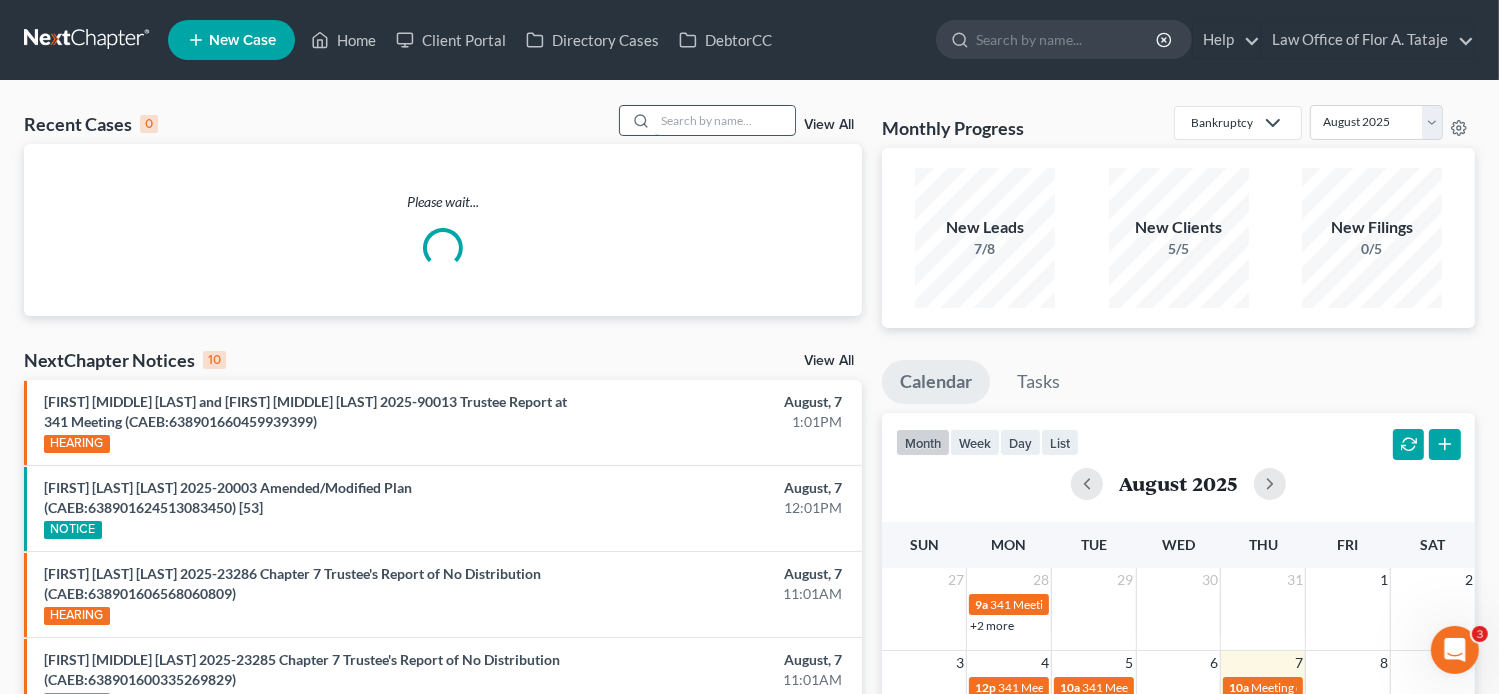 click at bounding box center [725, 120] 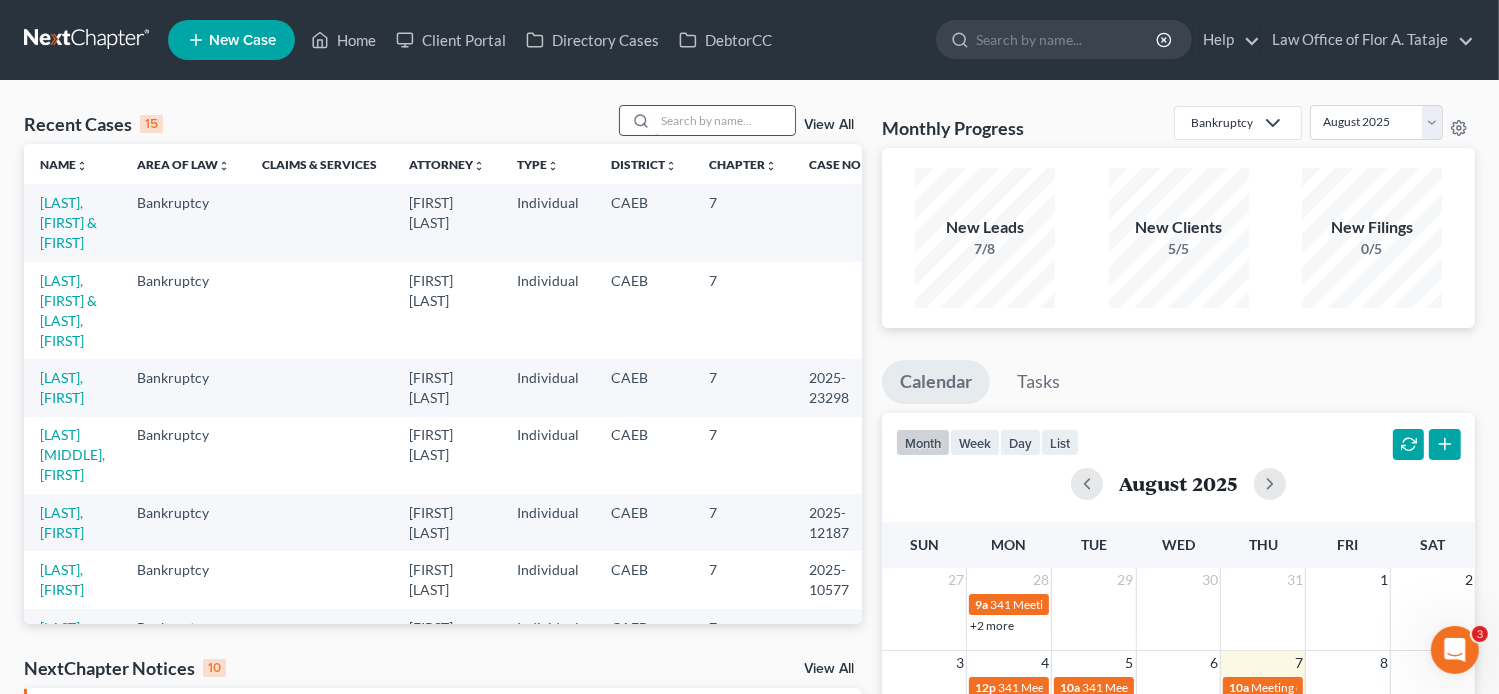 paste on "[LAST] [FIRST]" 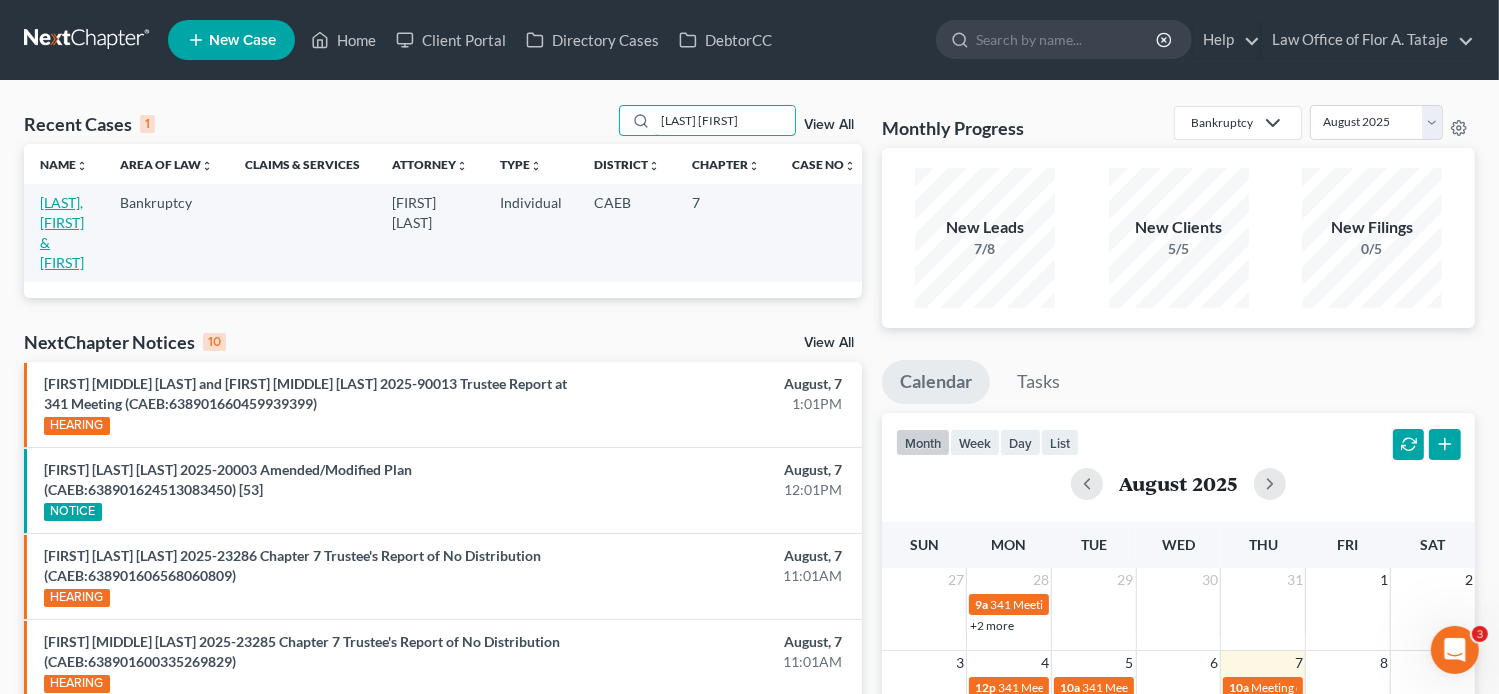 type on "[LAST] [FIRST]" 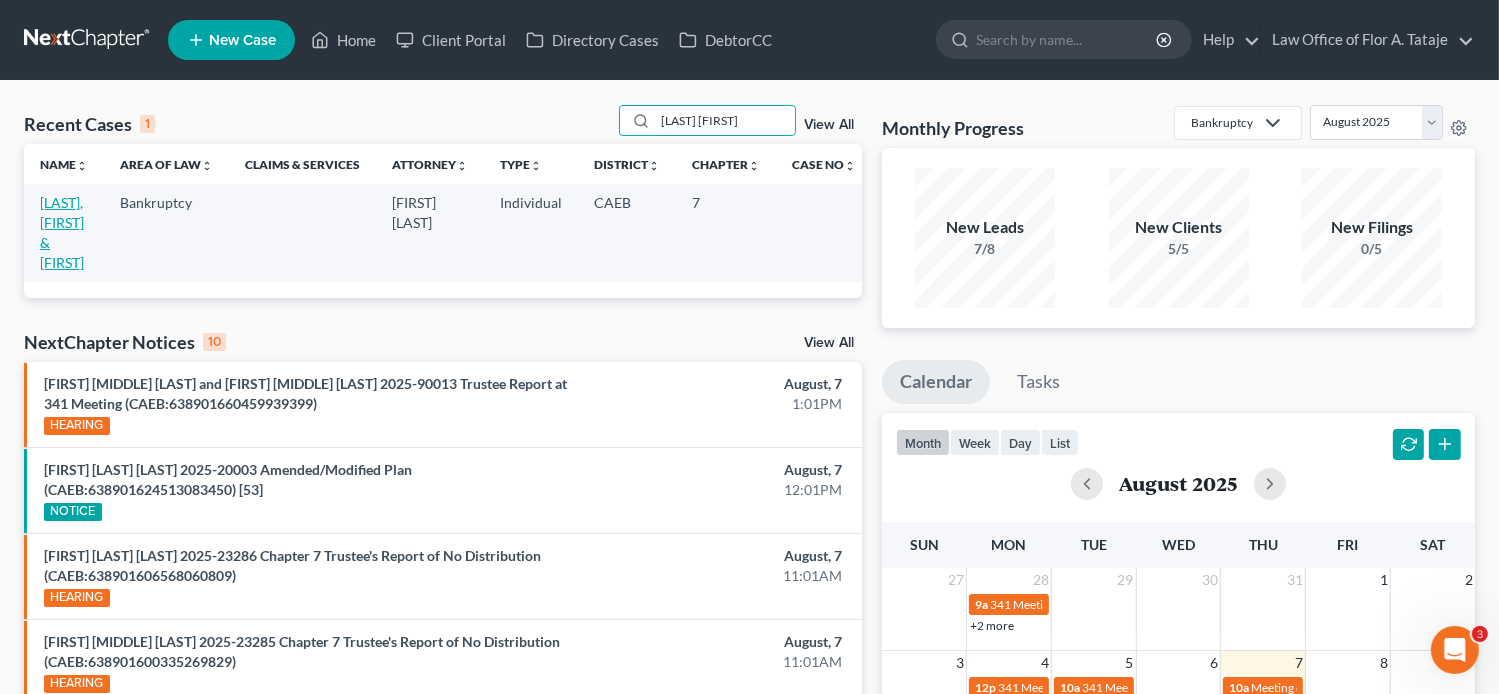 click on "[LAST], [FIRST] & [FIRST]" at bounding box center [62, 232] 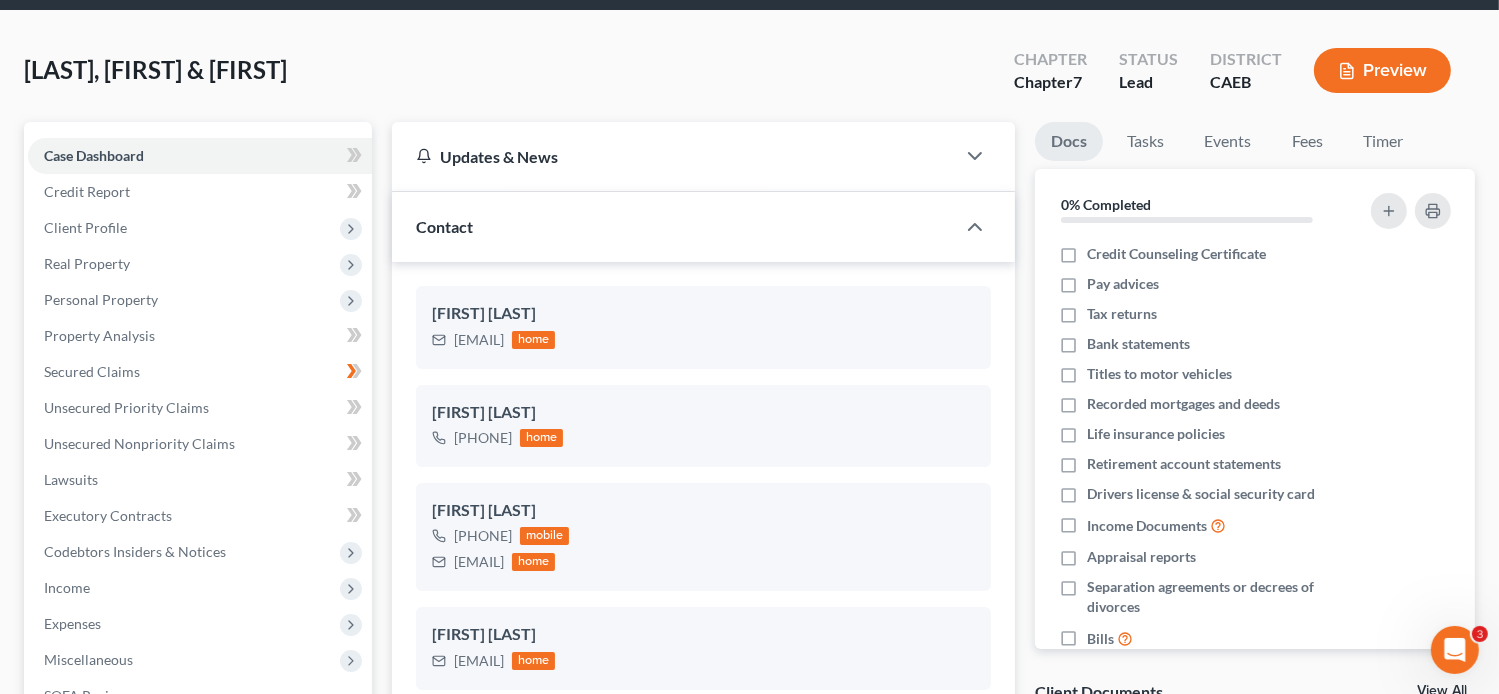 scroll, scrollTop: 71, scrollLeft: 0, axis: vertical 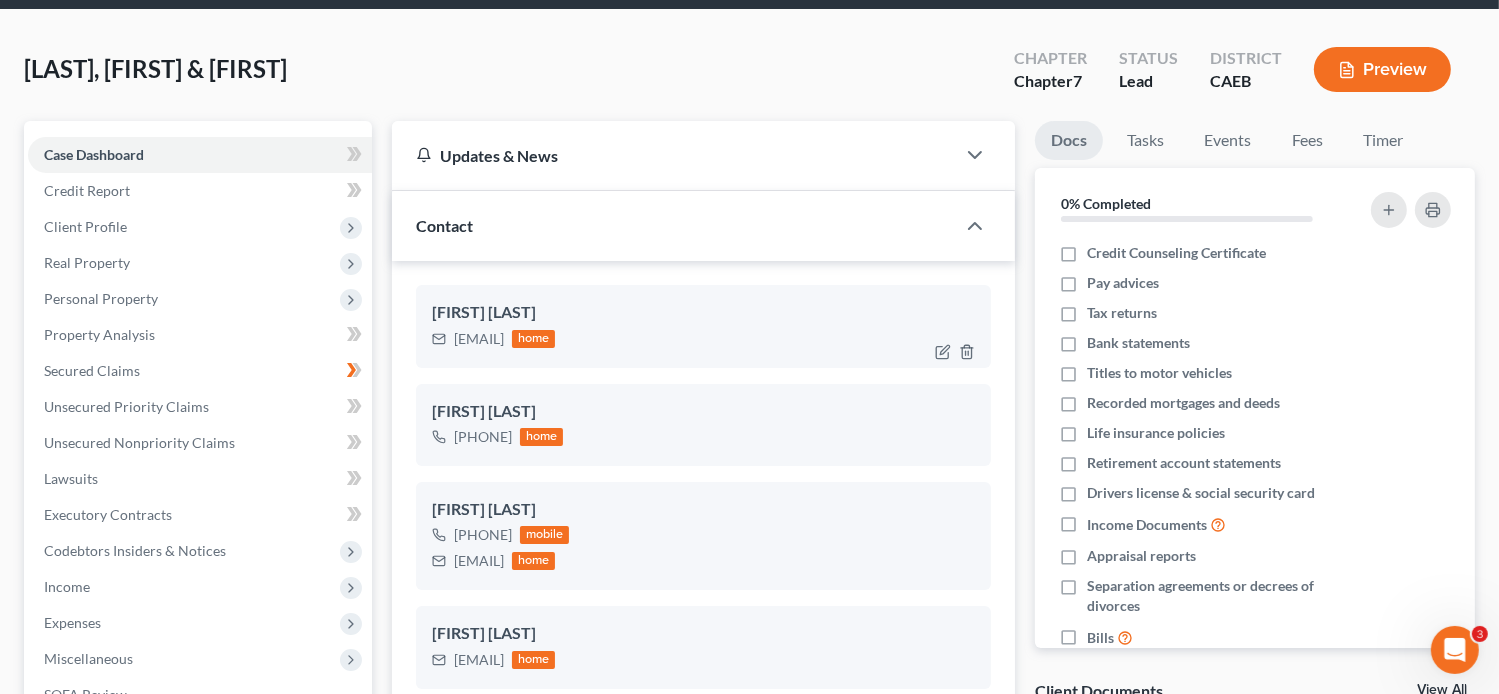 drag, startPoint x: 629, startPoint y: 341, endPoint x: 452, endPoint y: 344, distance: 177.02542 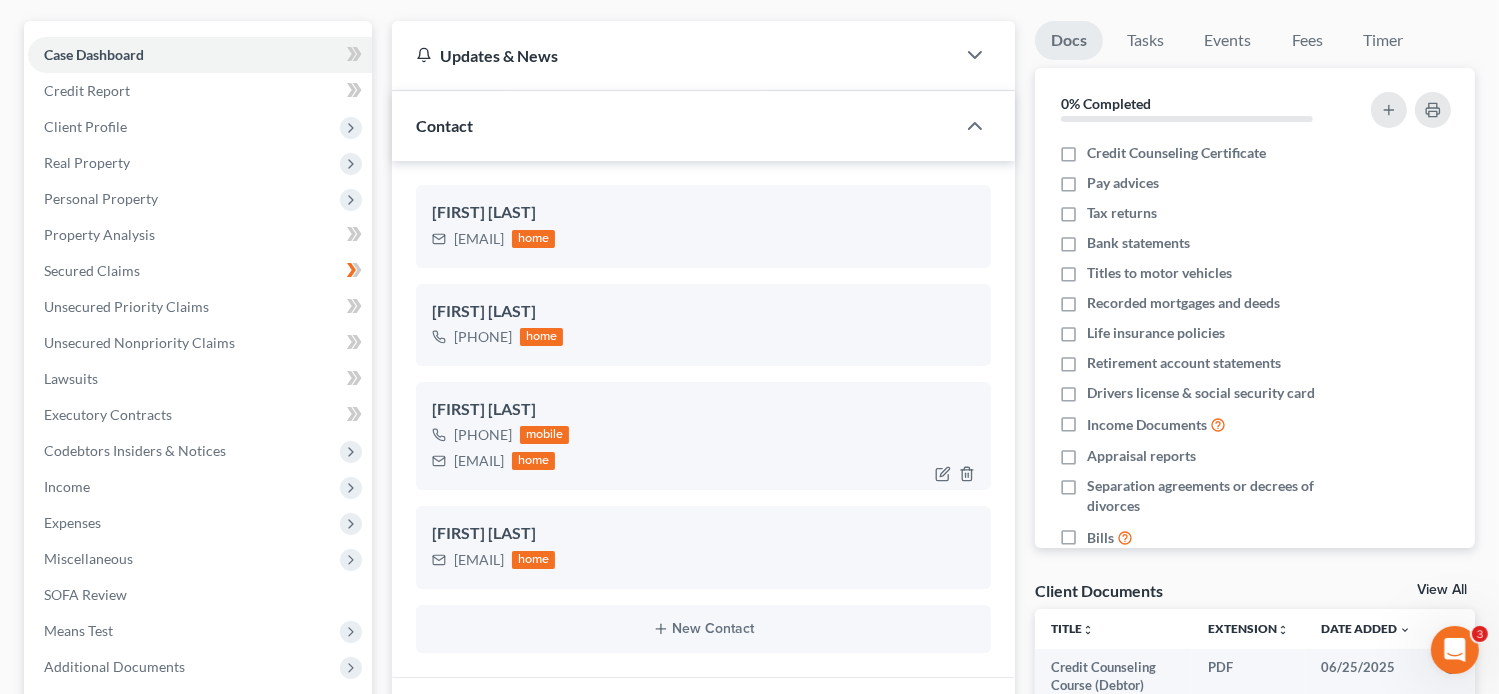 scroll, scrollTop: 174, scrollLeft: 0, axis: vertical 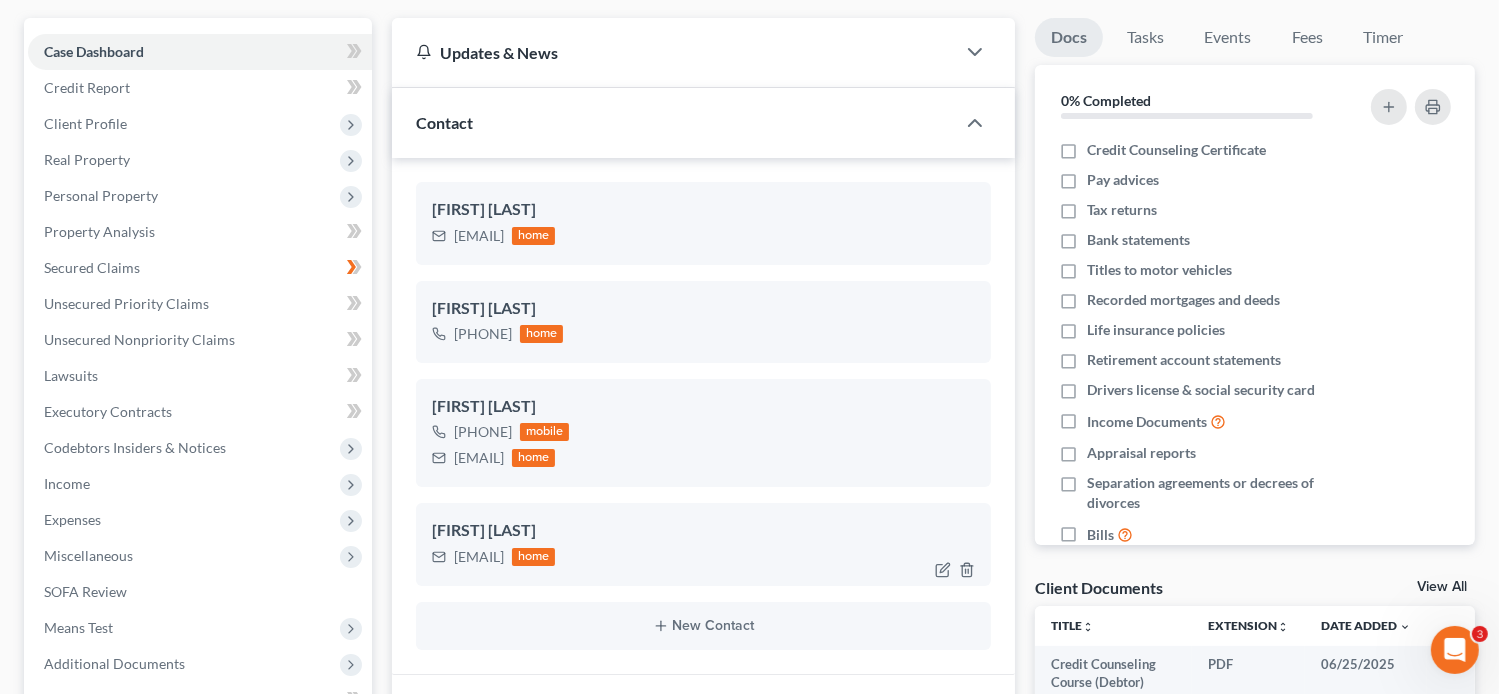 drag, startPoint x: 644, startPoint y: 561, endPoint x: 456, endPoint y: 560, distance: 188.00266 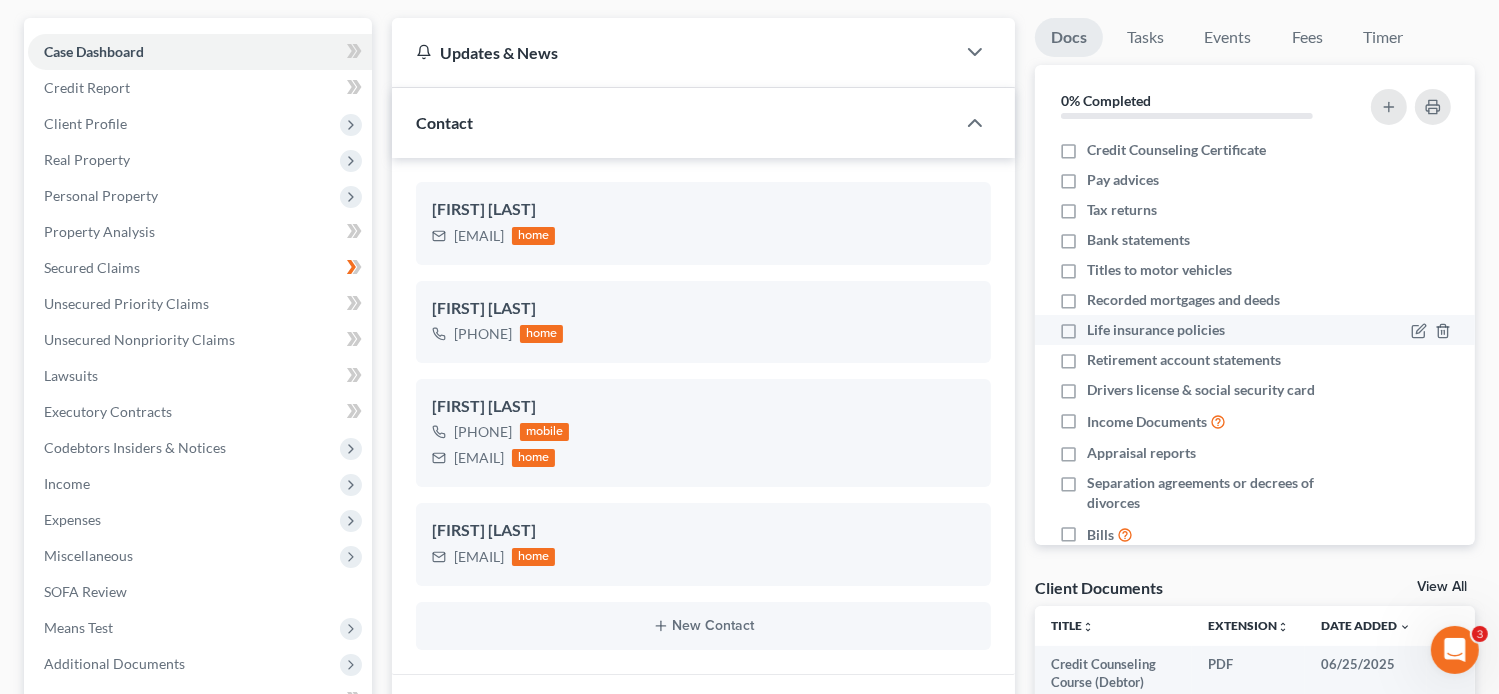 scroll, scrollTop: 0, scrollLeft: 0, axis: both 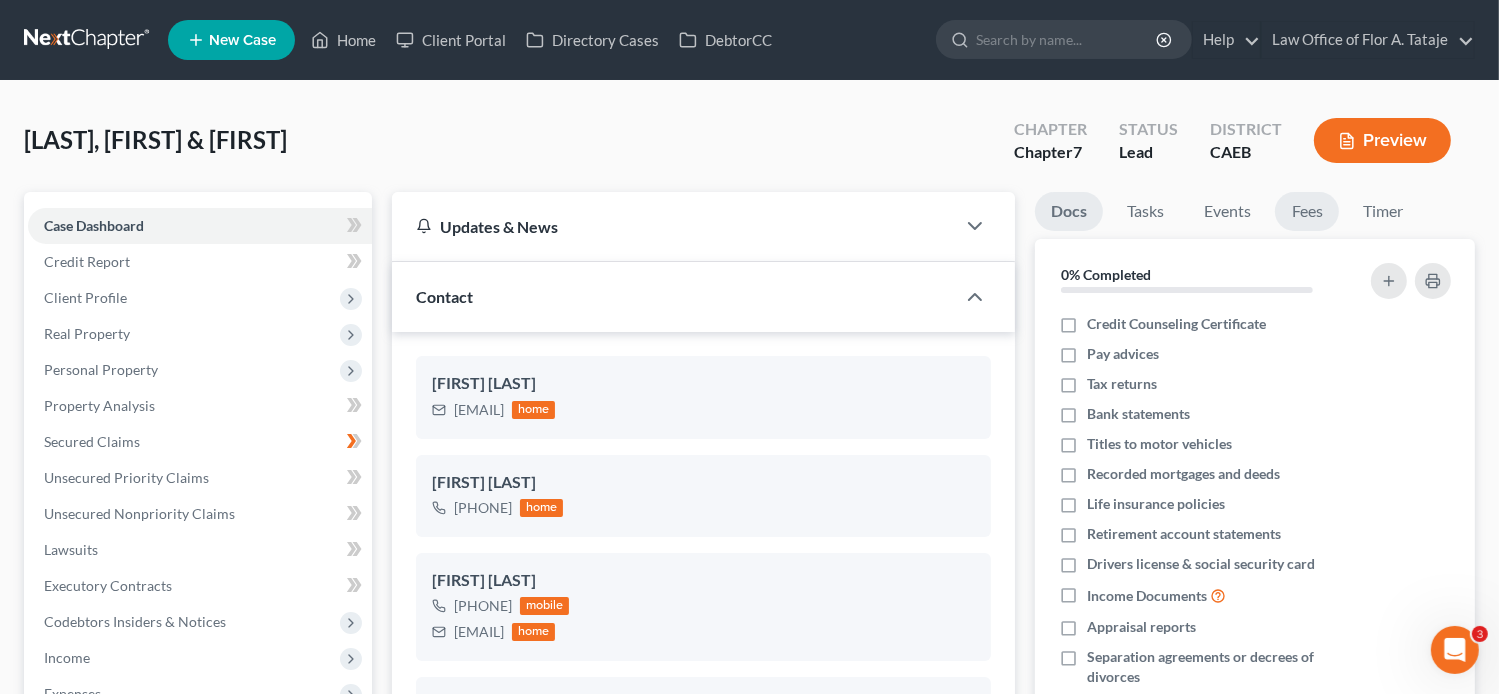 click on "Fees" at bounding box center [1307, 211] 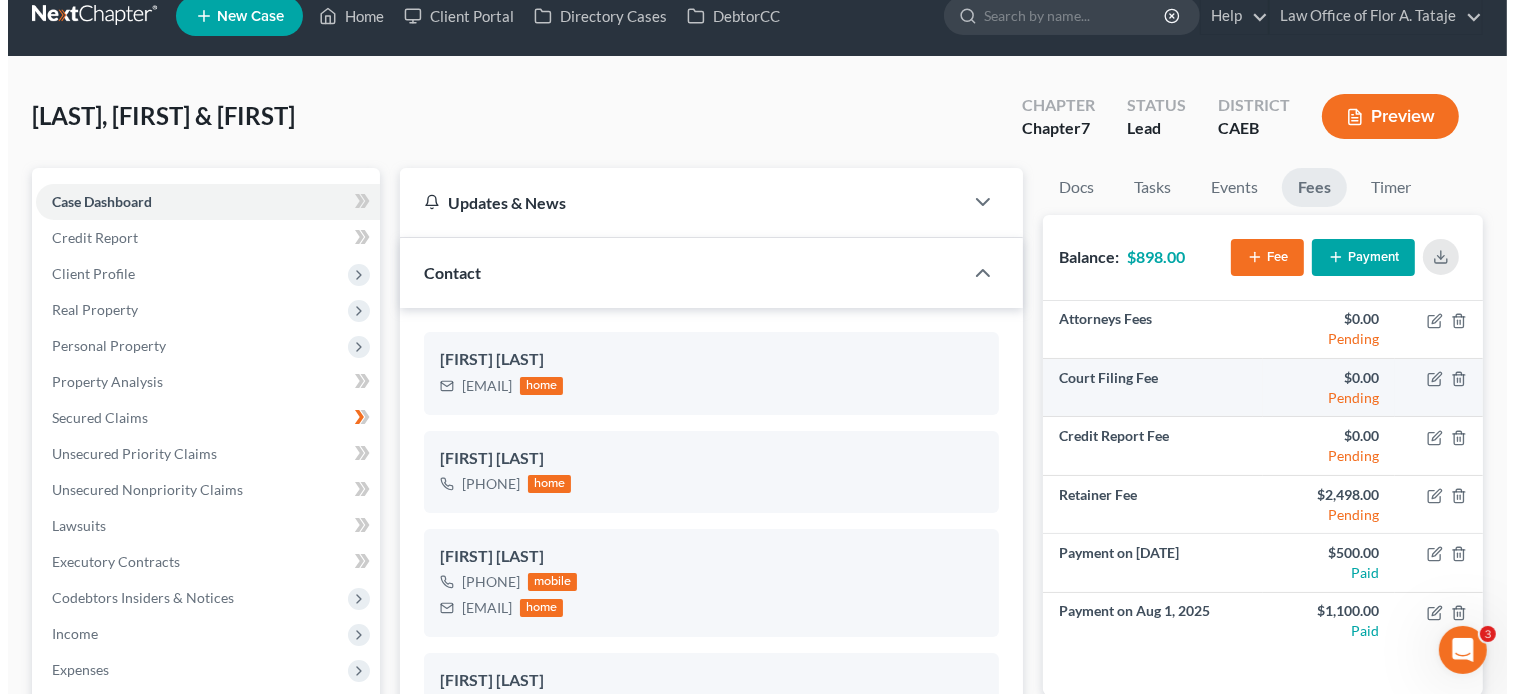 scroll, scrollTop: 20, scrollLeft: 0, axis: vertical 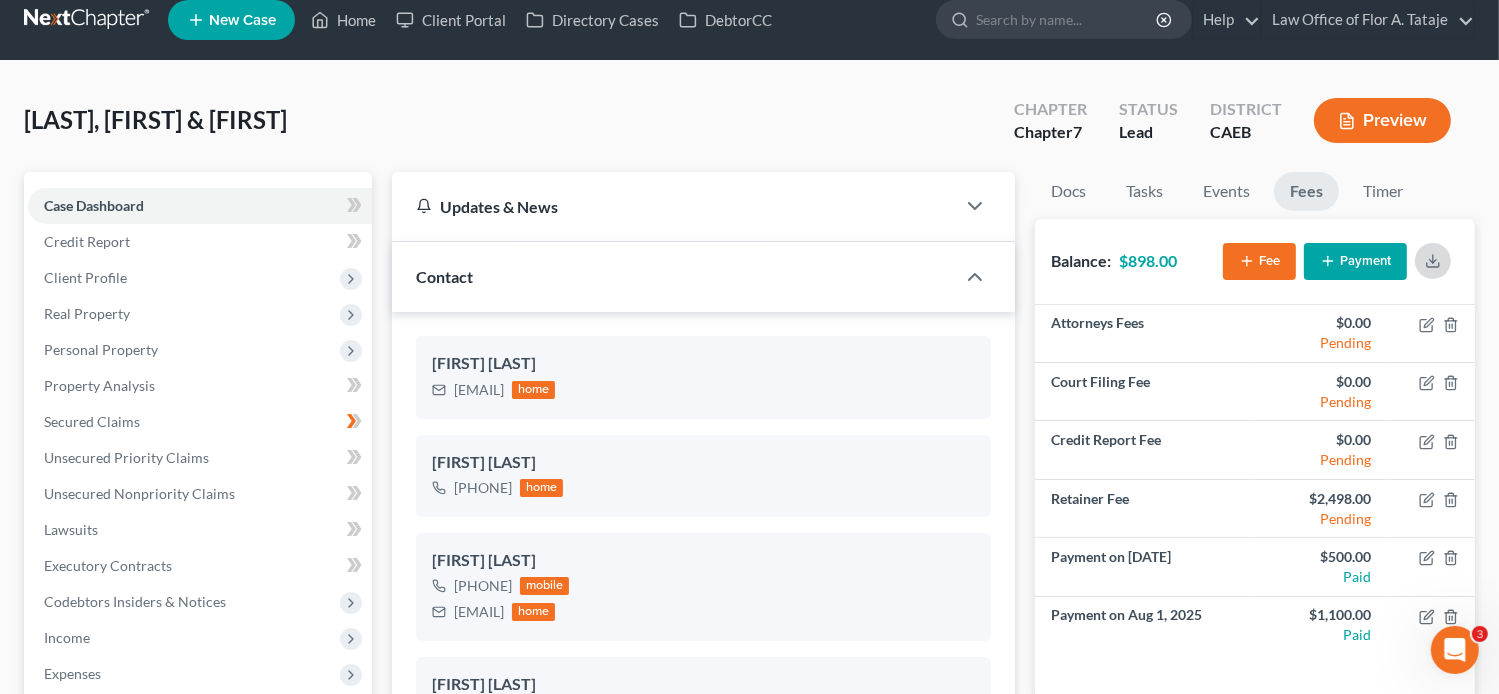 click 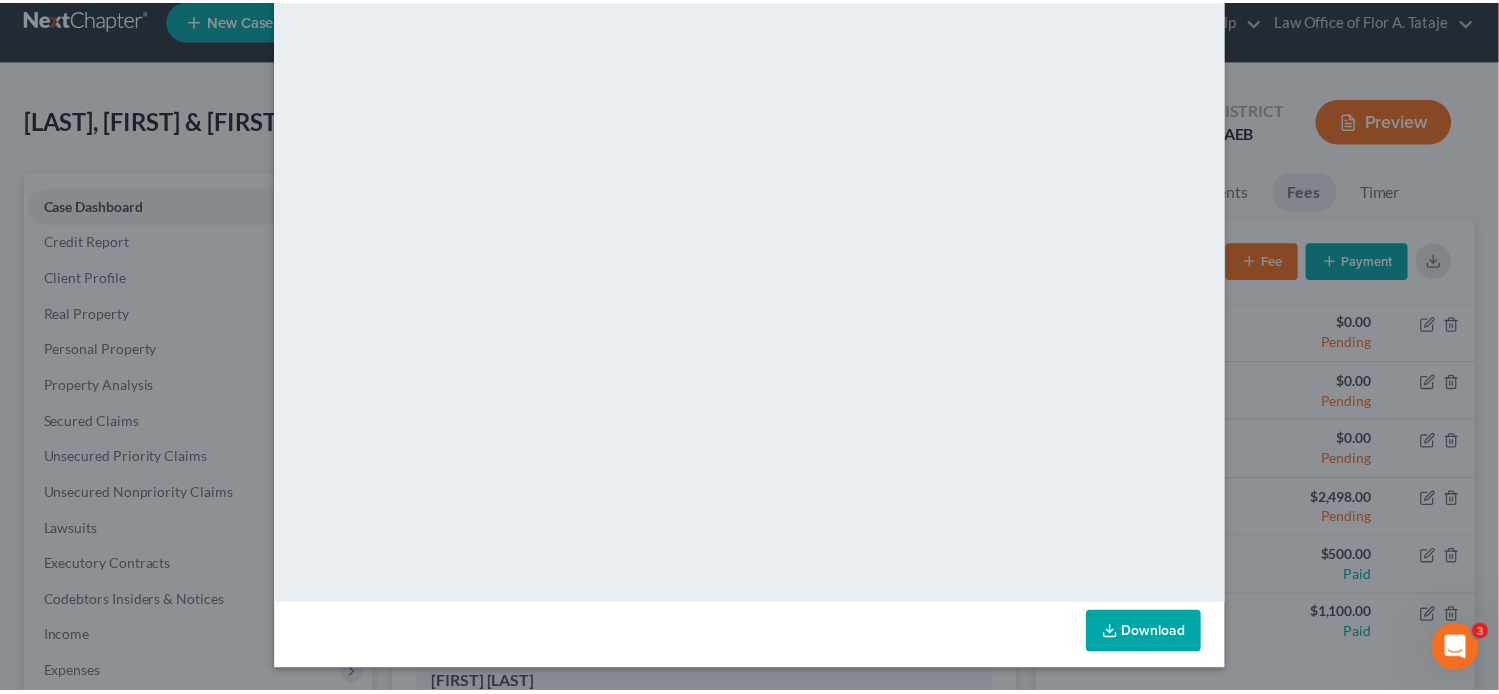 scroll, scrollTop: 0, scrollLeft: 0, axis: both 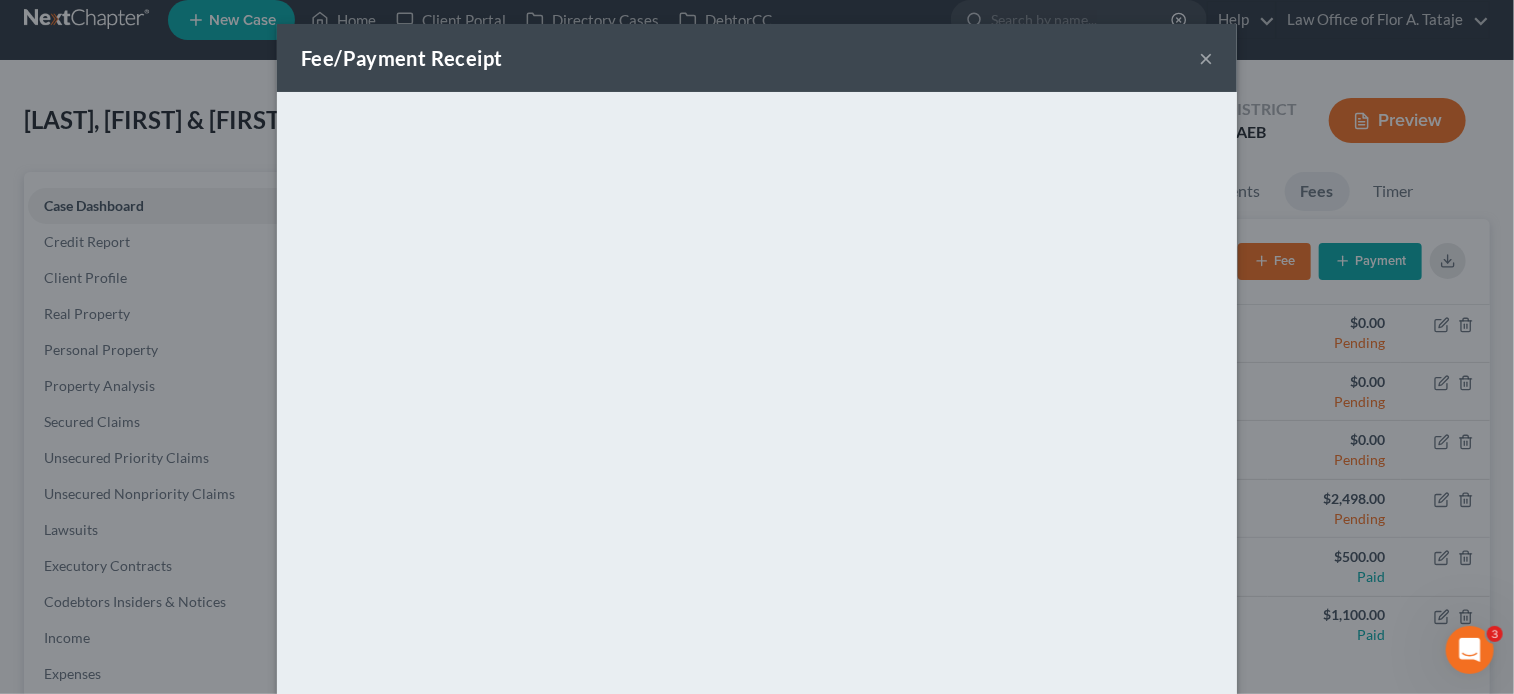 click on "×" at bounding box center [1206, 58] 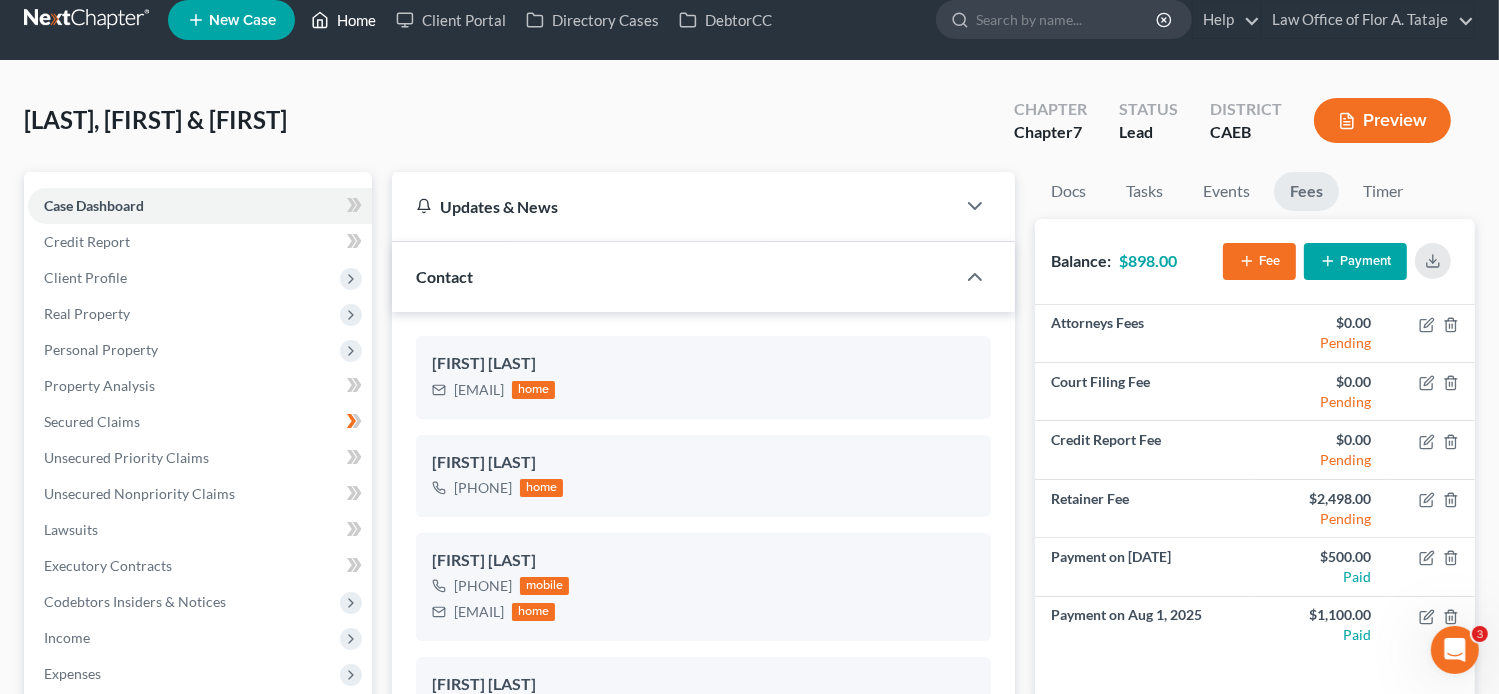 click on "Home" at bounding box center (343, 20) 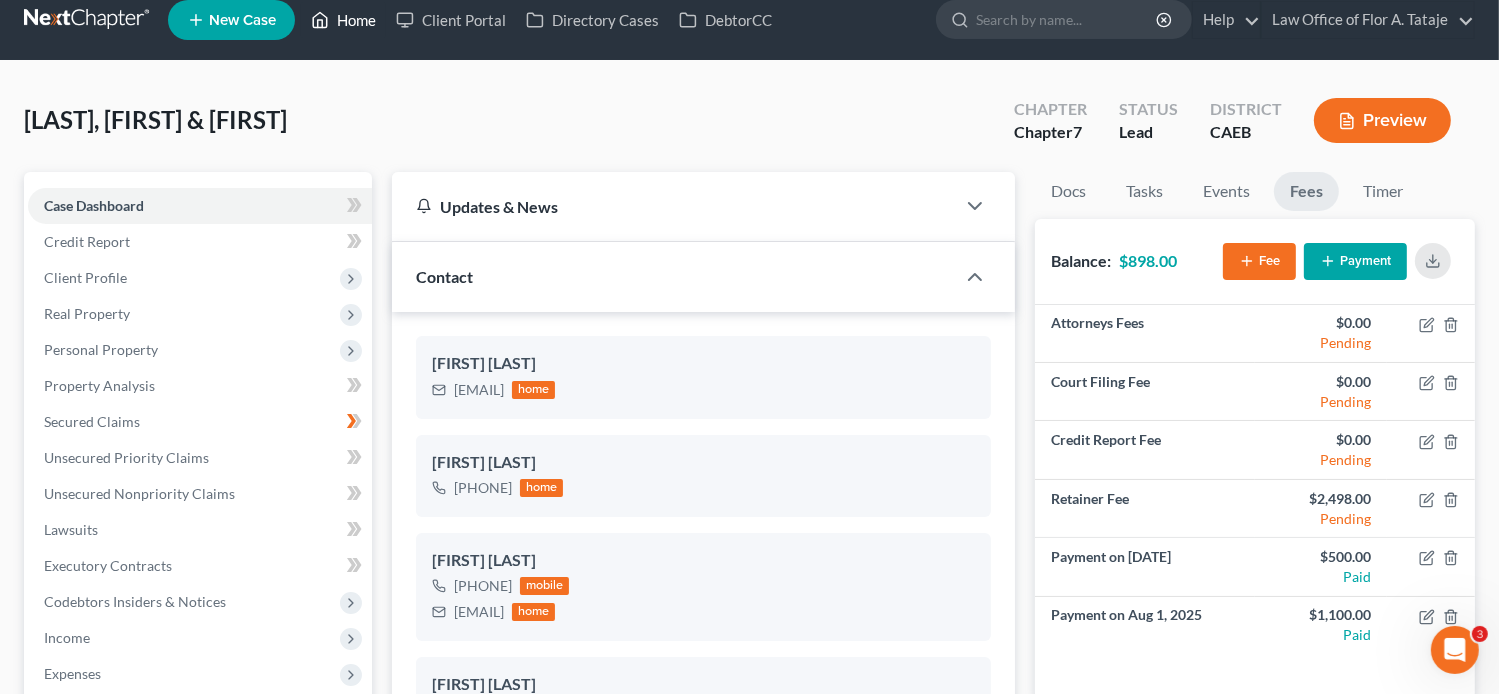 scroll, scrollTop: 0, scrollLeft: 0, axis: both 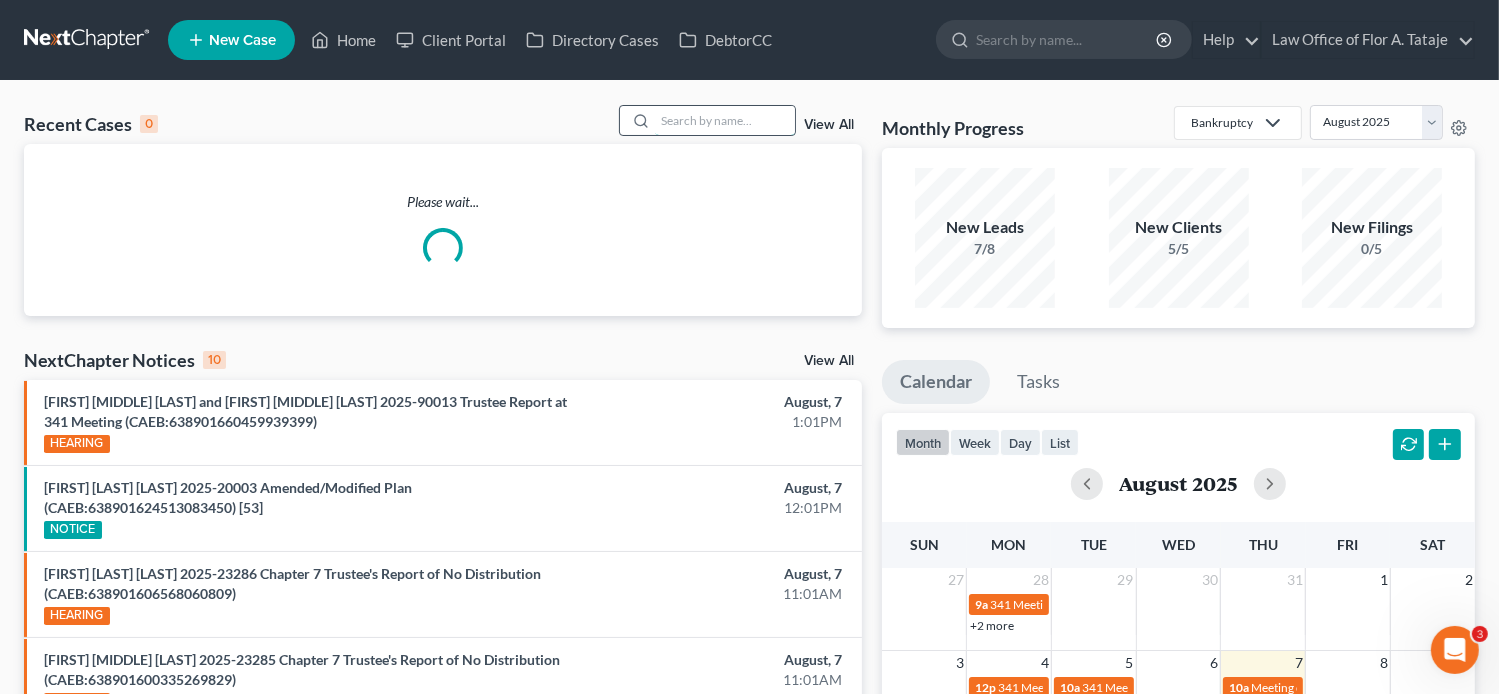 click at bounding box center [725, 120] 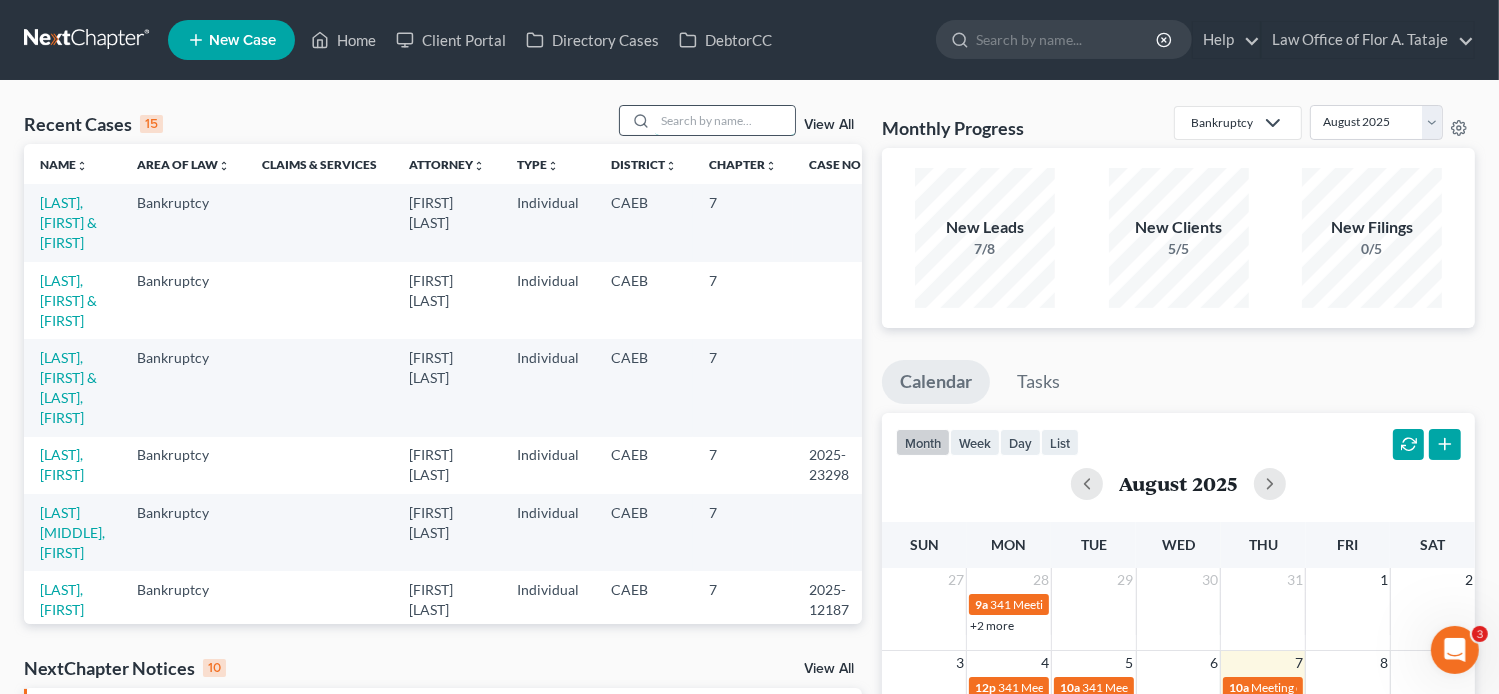 paste on "[FIRST] [INITIAL] [LAST]" 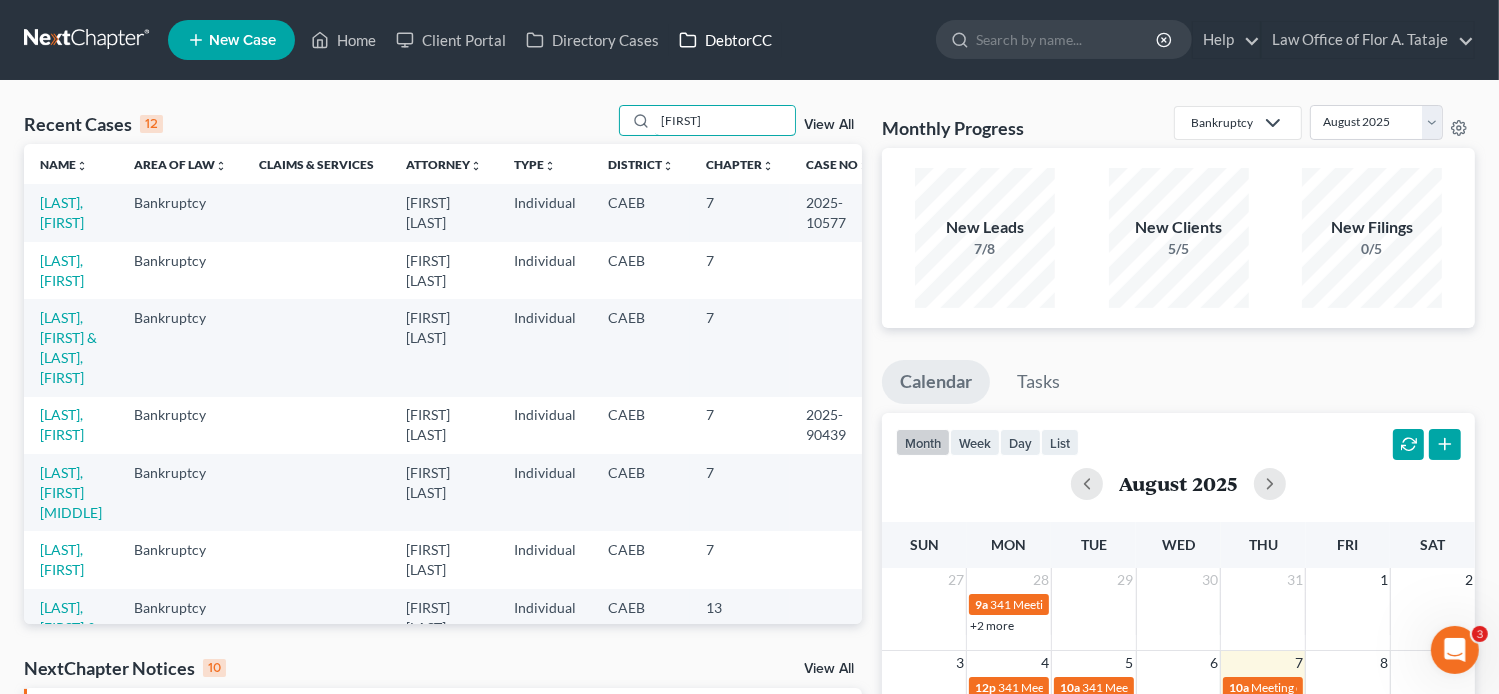 type on "[FIRST]" 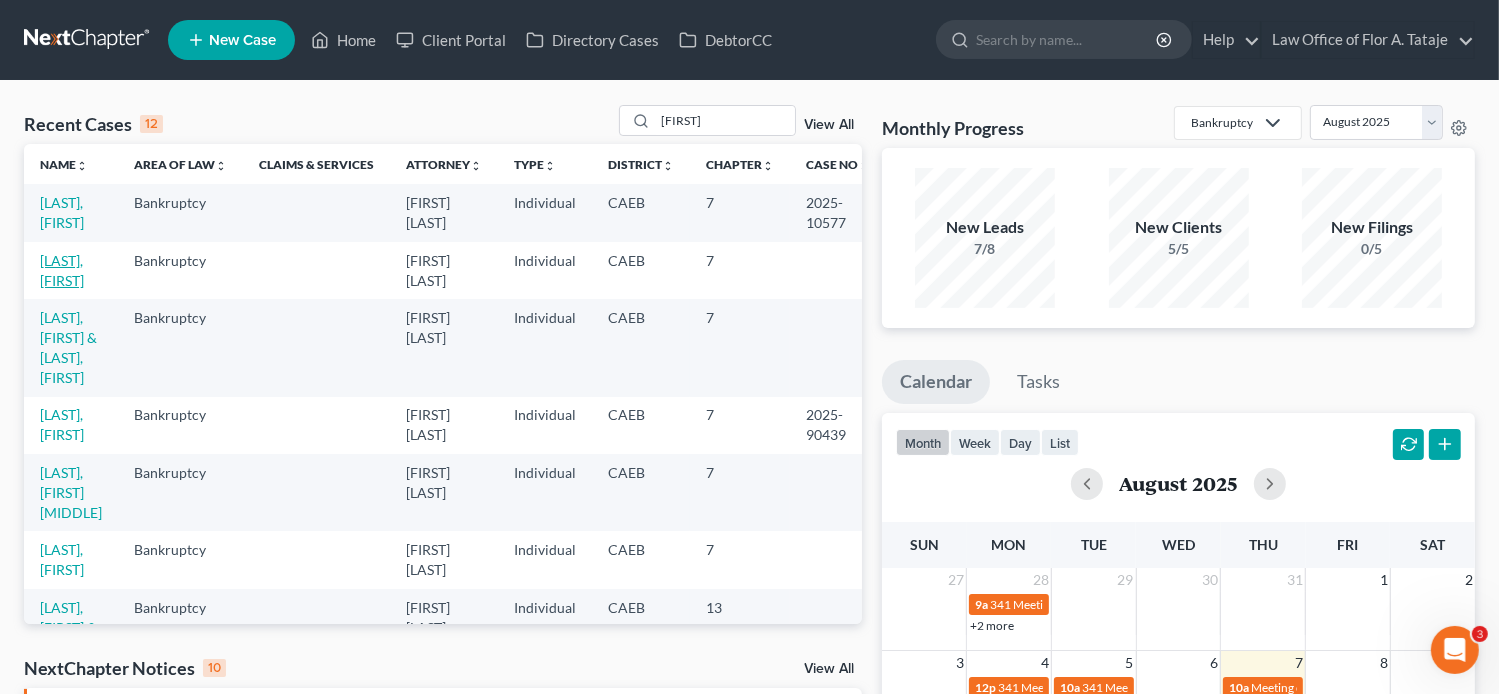 click on "[LAST], [FIRST]" at bounding box center [62, 270] 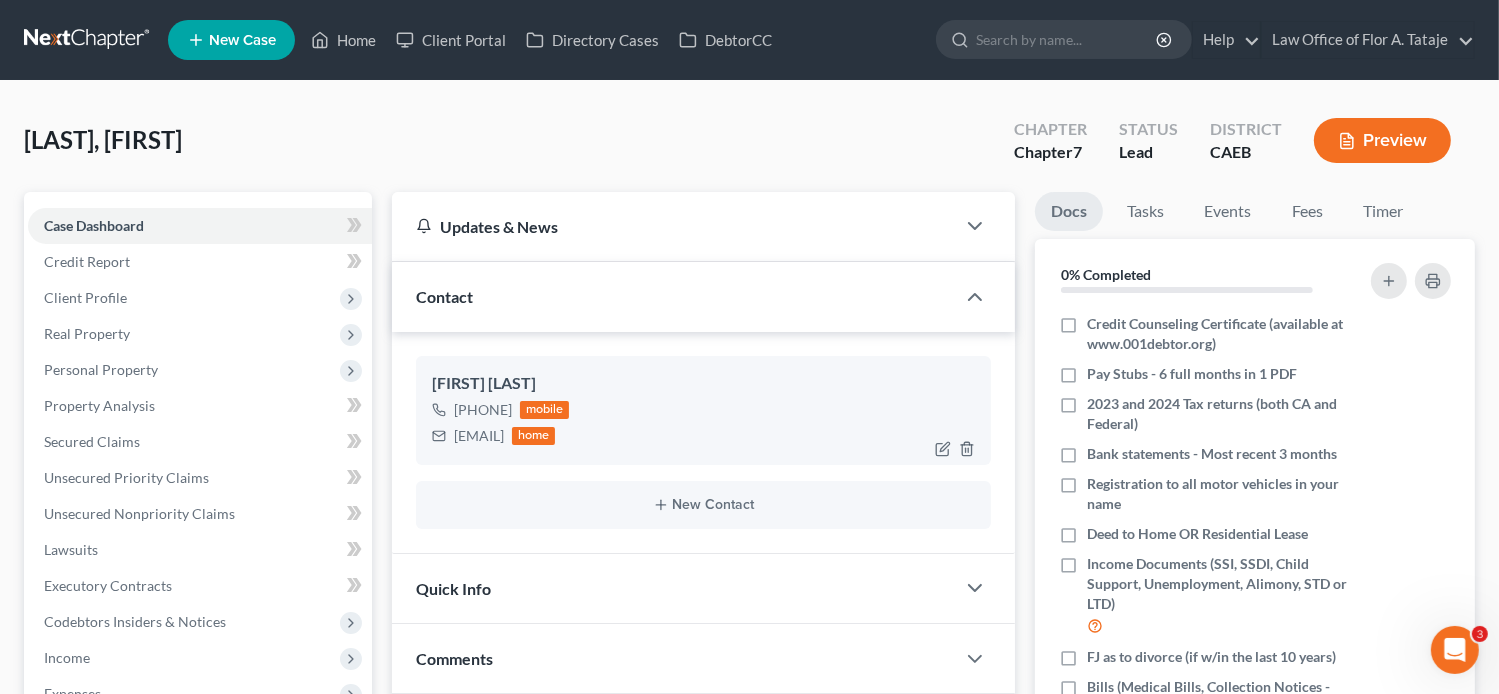 drag, startPoint x: 609, startPoint y: 437, endPoint x: 452, endPoint y: 436, distance: 157.00319 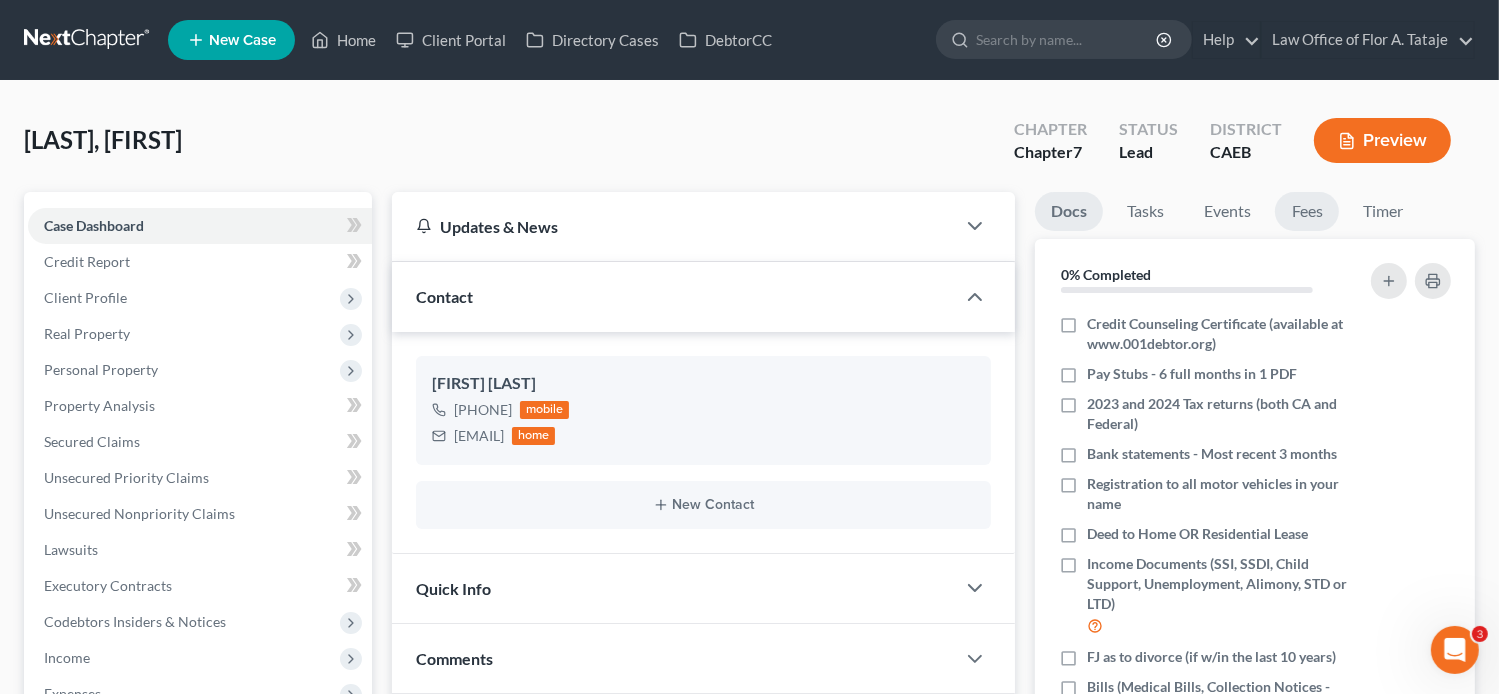 click on "Fees" at bounding box center [1307, 211] 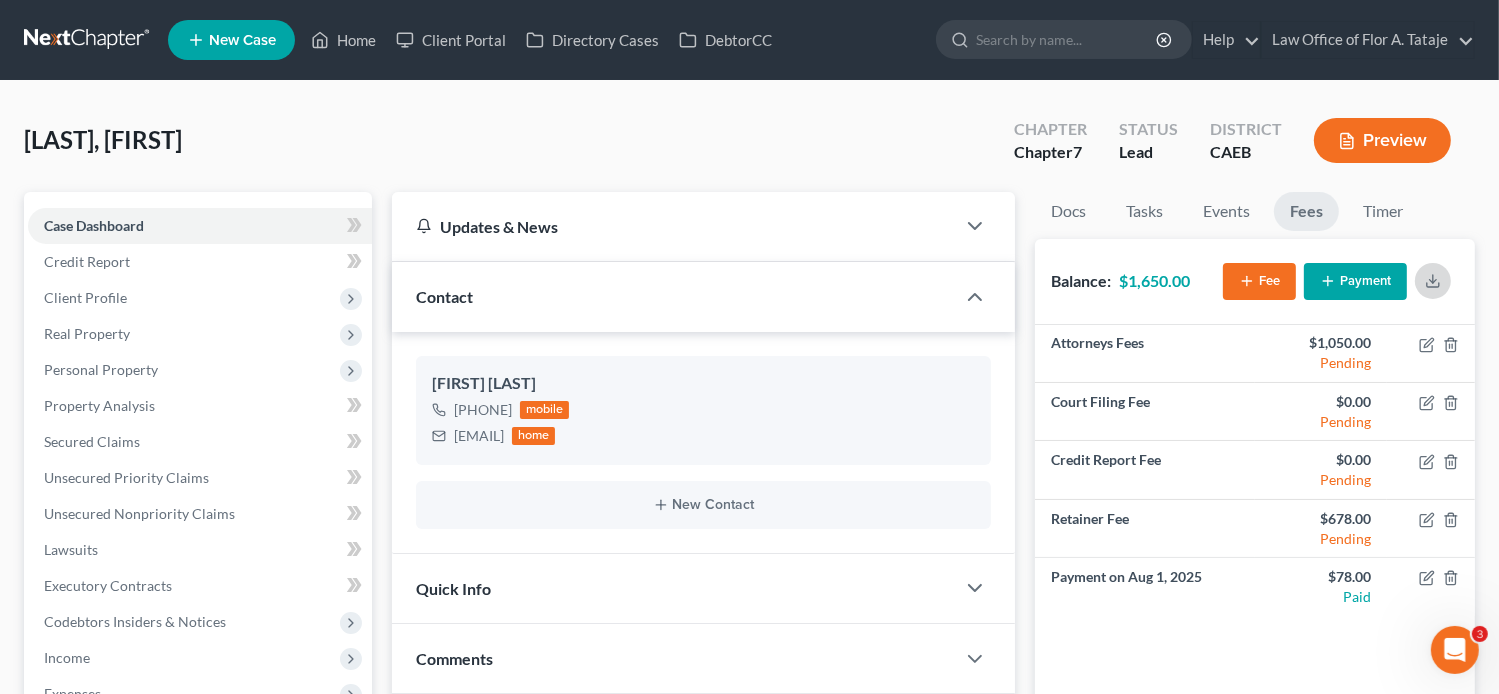 click 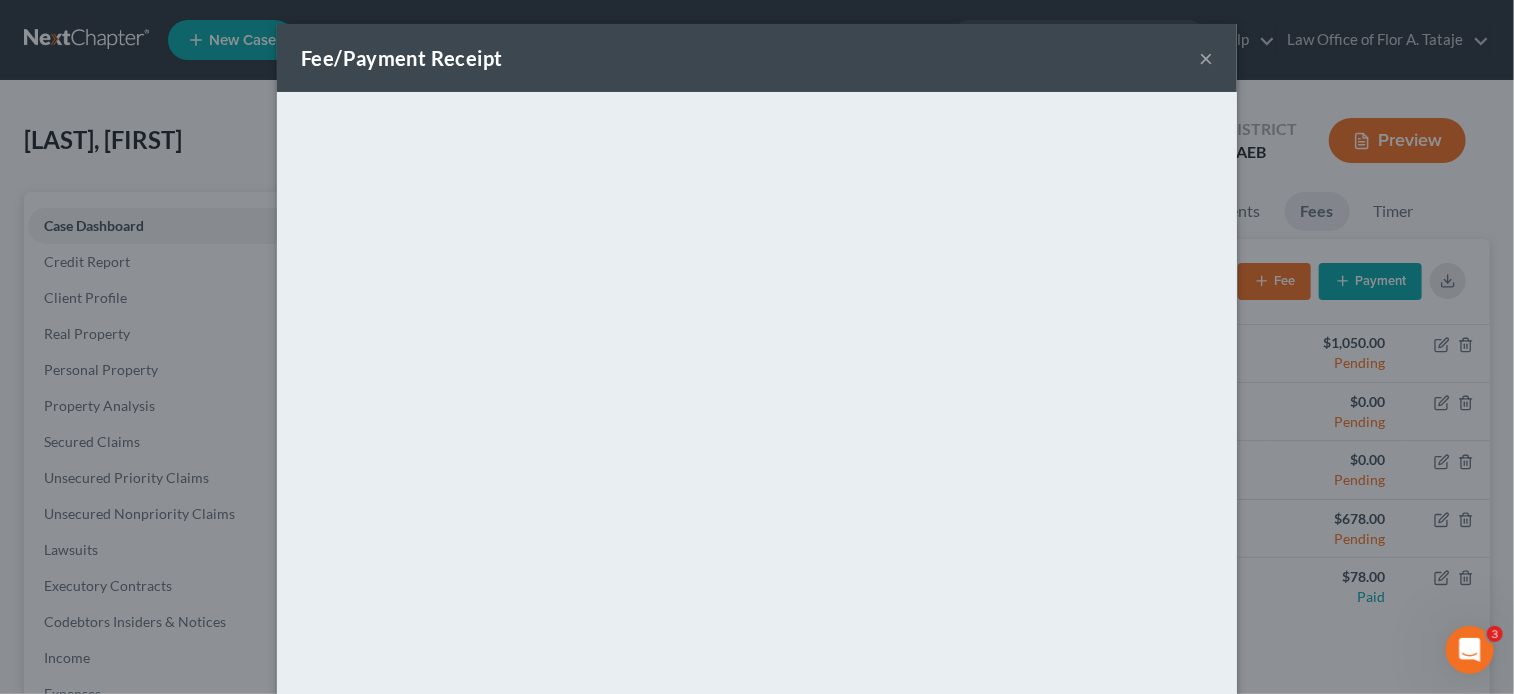 click on "×" at bounding box center [1206, 58] 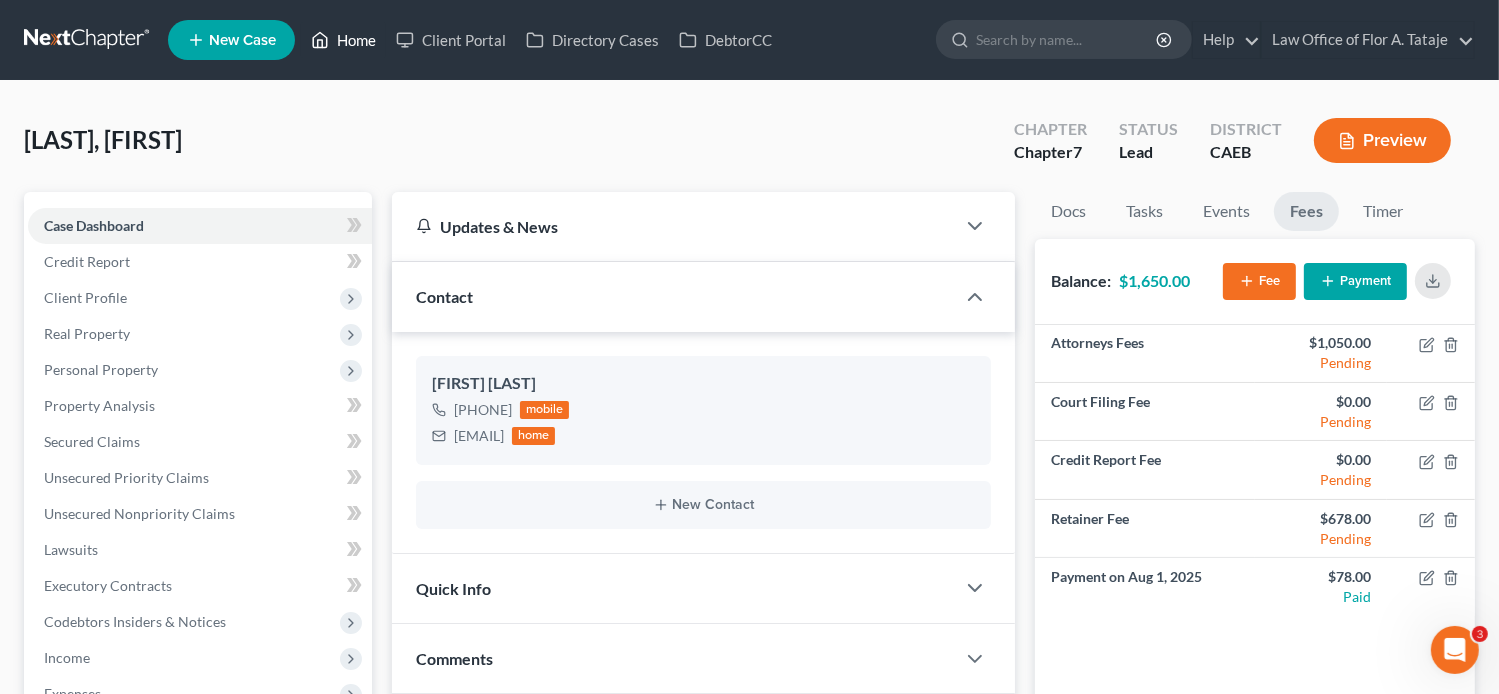 click on "Home" at bounding box center [343, 40] 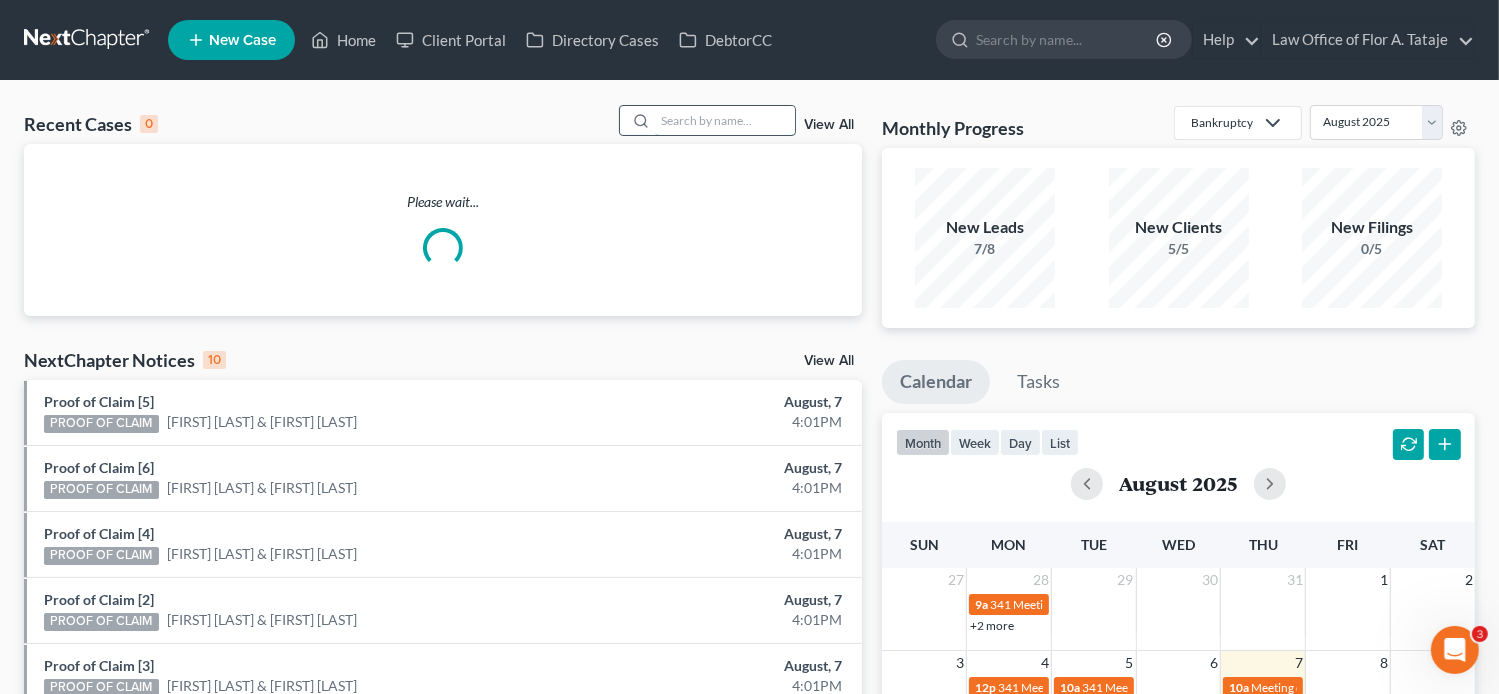 click at bounding box center [725, 120] 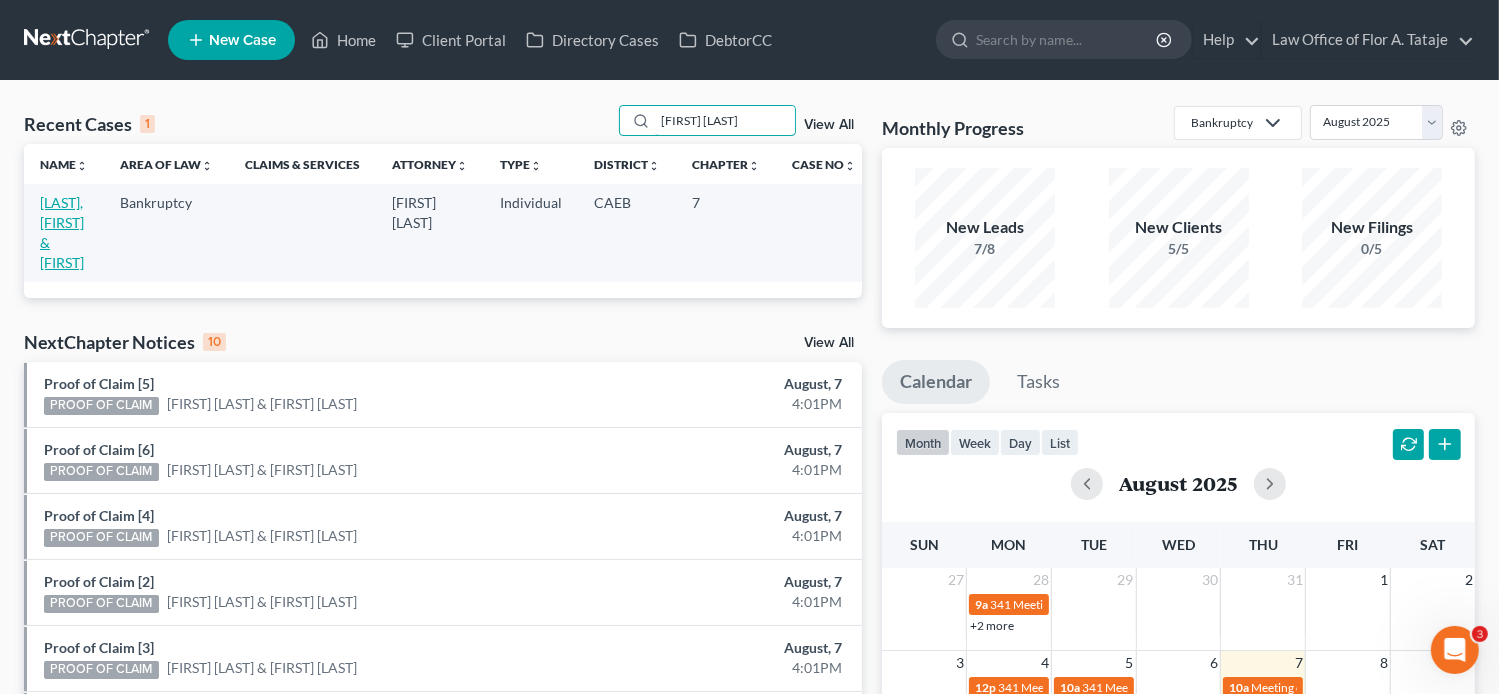 type on "[FIRST] [LAST]" 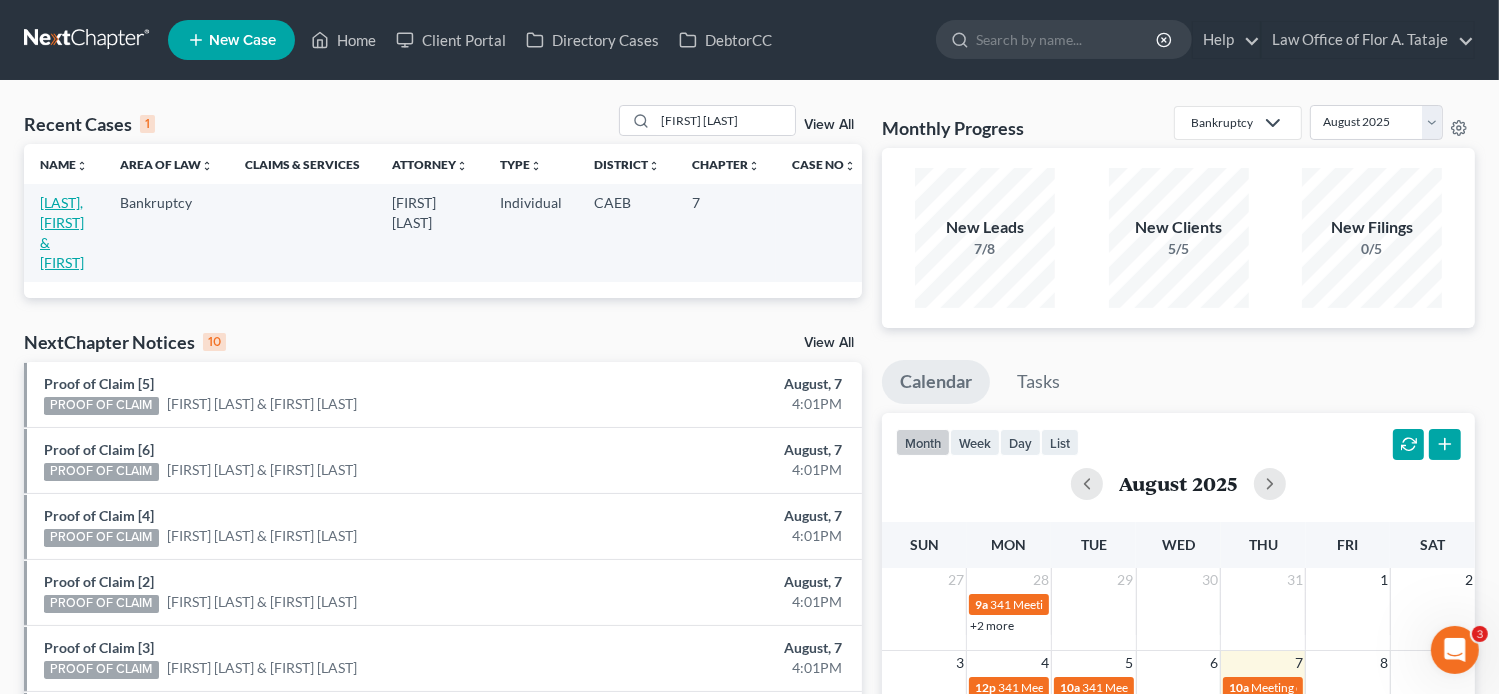 click on "[LAST], [FIRST] & [FIRST]" at bounding box center [62, 232] 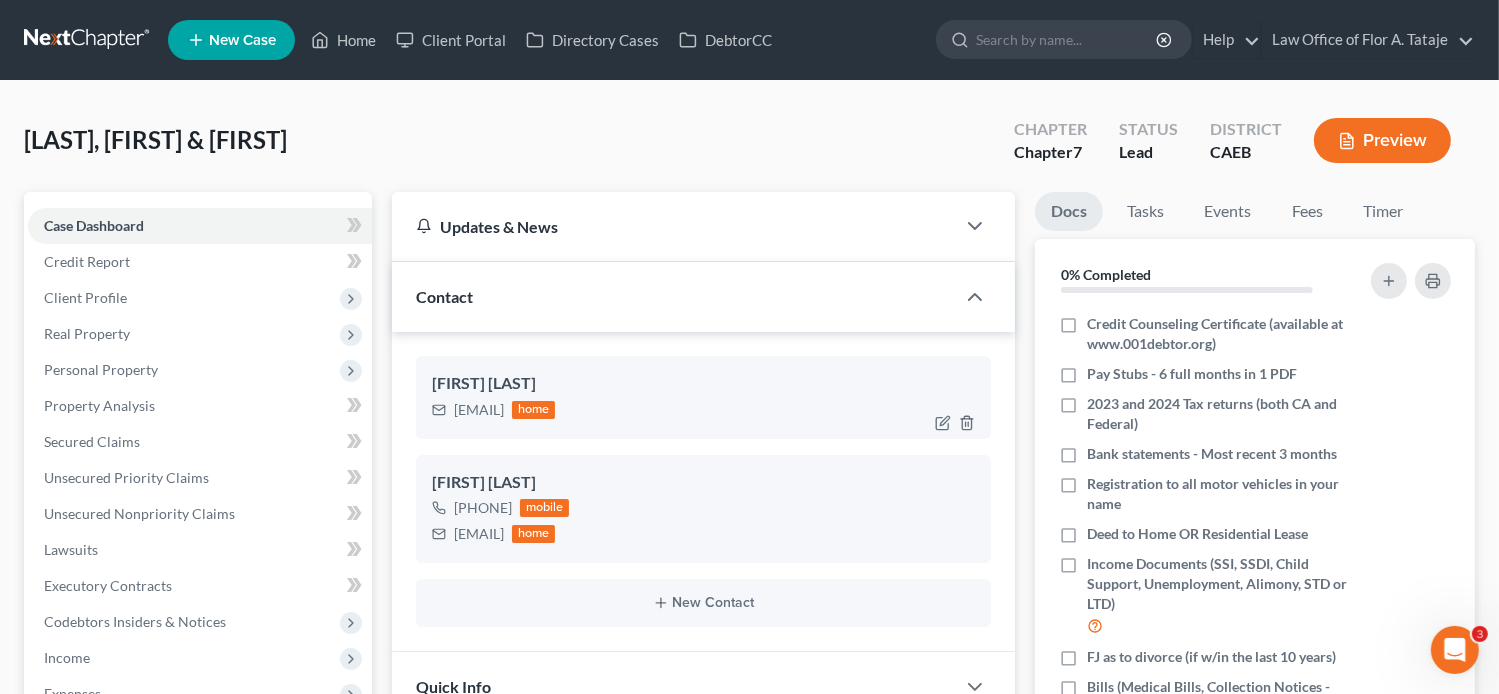 scroll, scrollTop: 334, scrollLeft: 0, axis: vertical 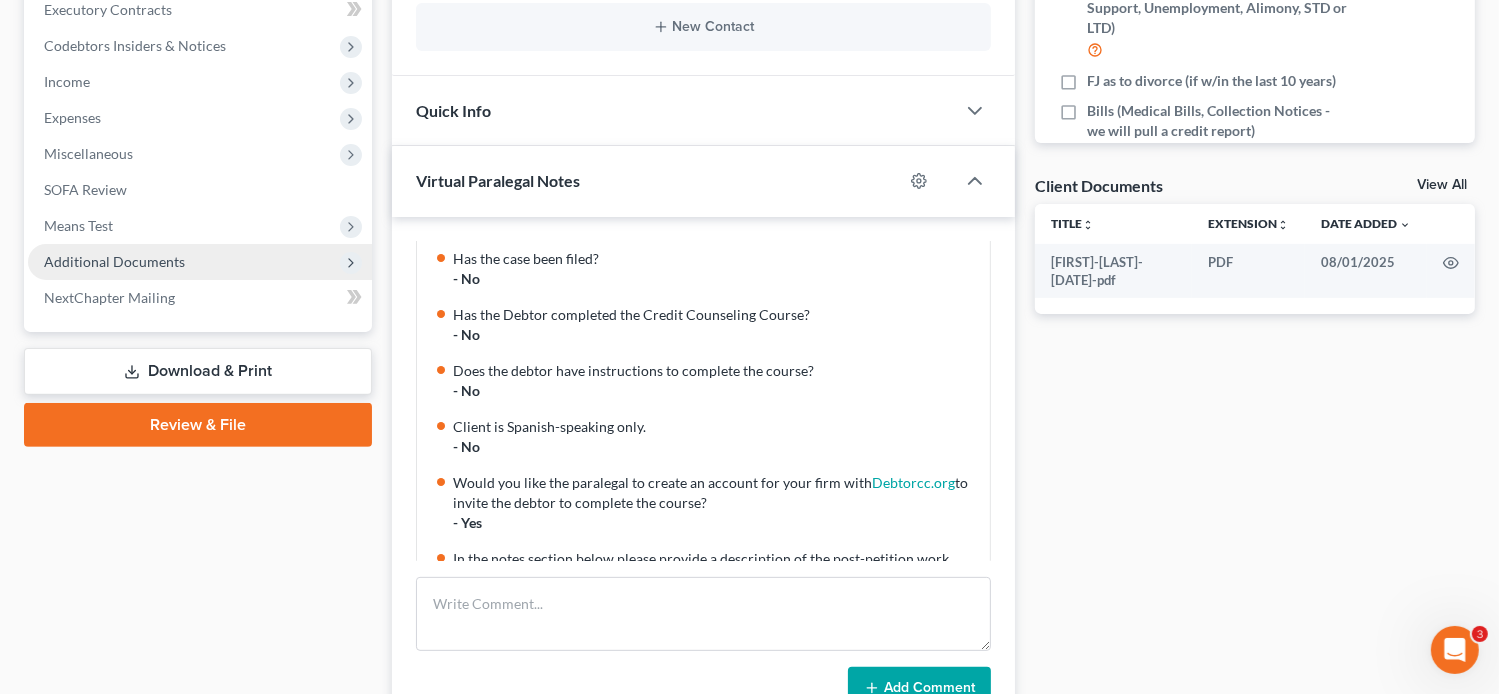 click on "Additional Documents" at bounding box center [114, 261] 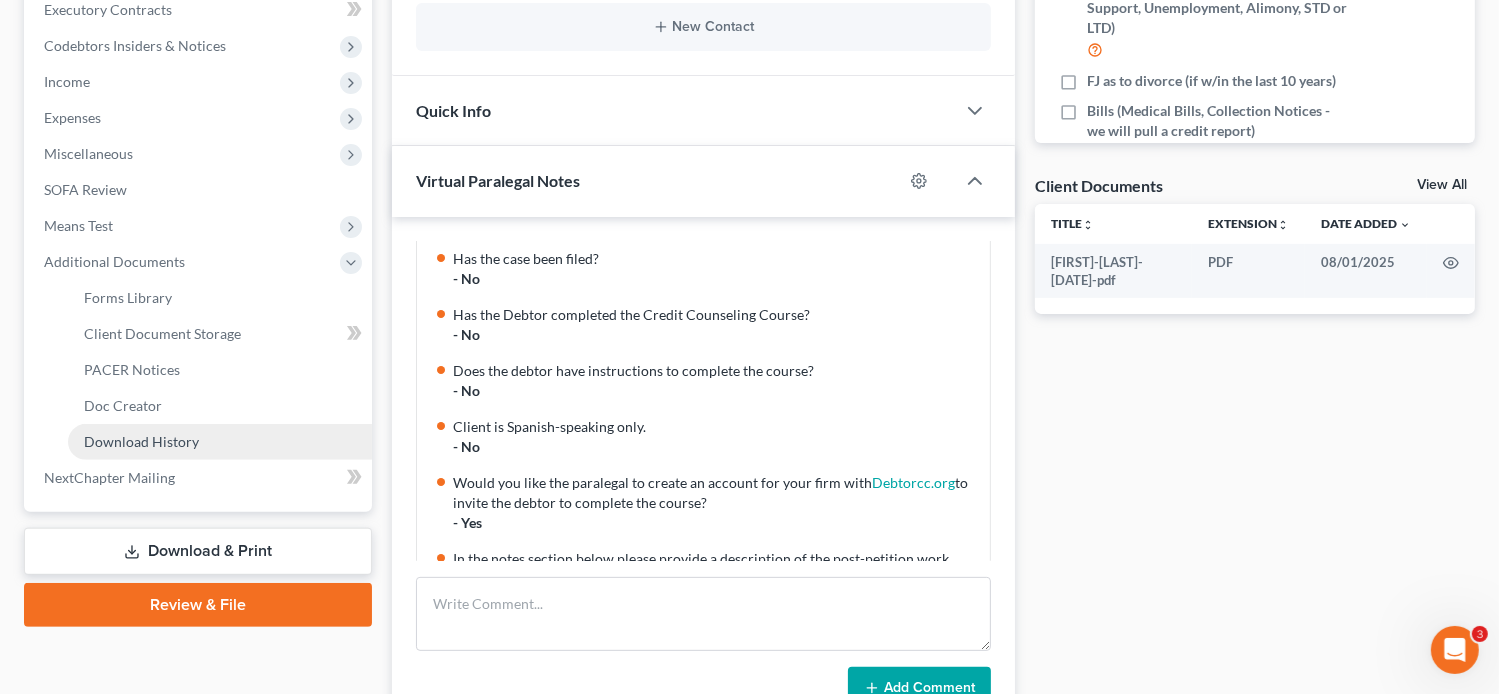 click on "Download History" at bounding box center [141, 441] 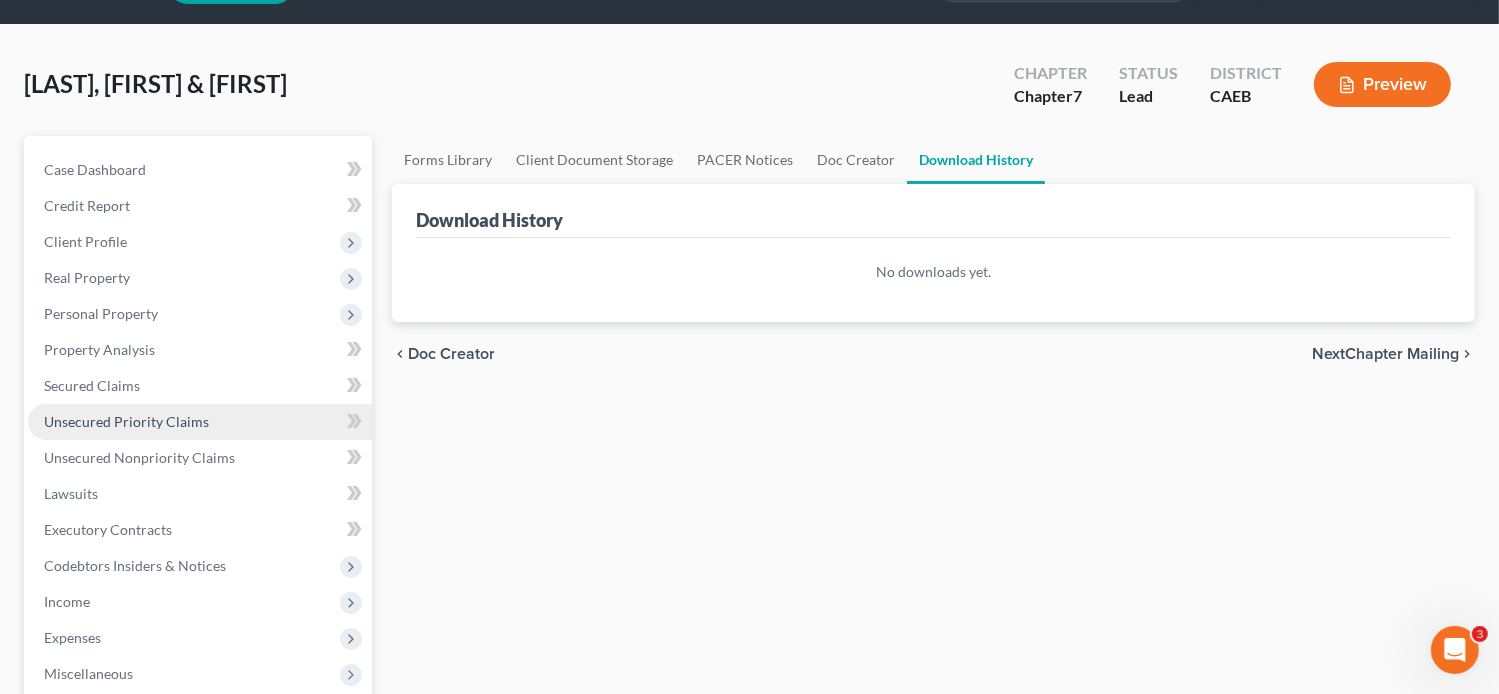 scroll, scrollTop: 0, scrollLeft: 0, axis: both 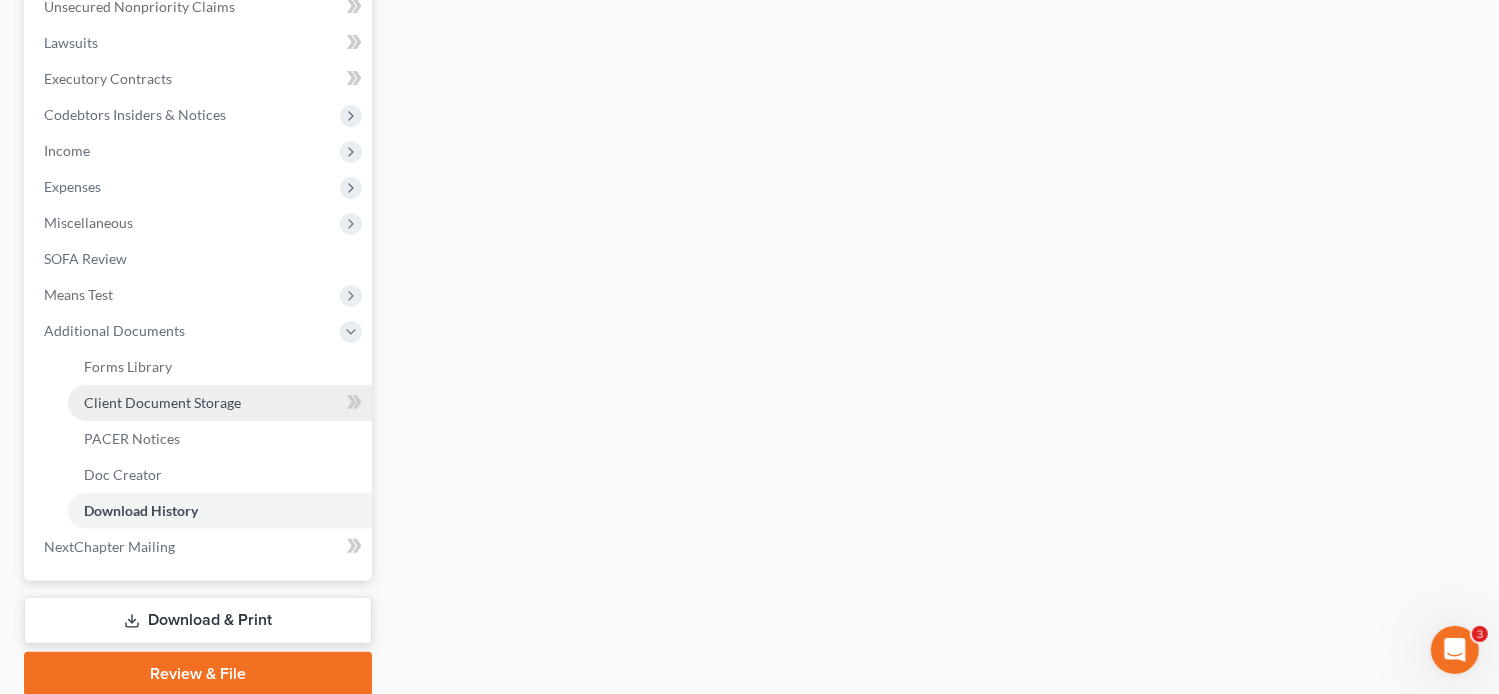 click on "Client Document Storage" at bounding box center (162, 402) 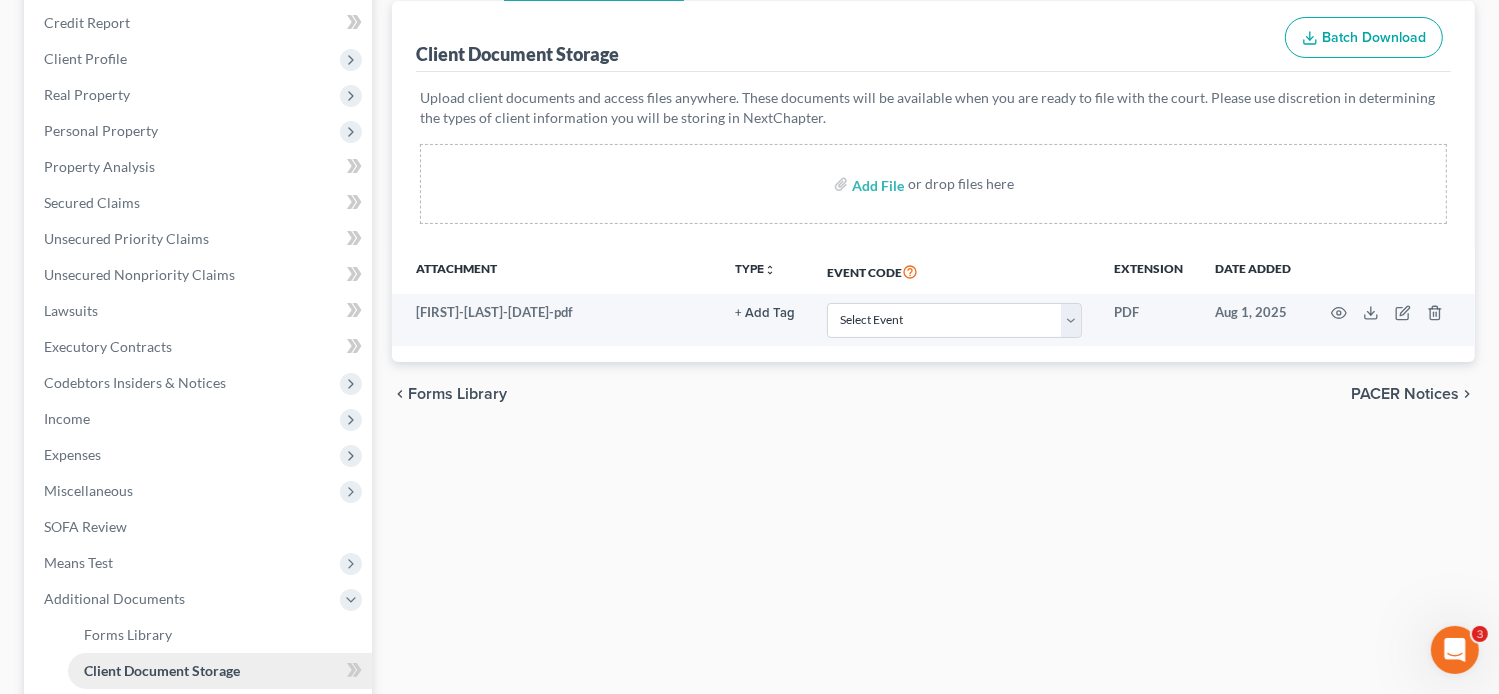 scroll, scrollTop: 0, scrollLeft: 0, axis: both 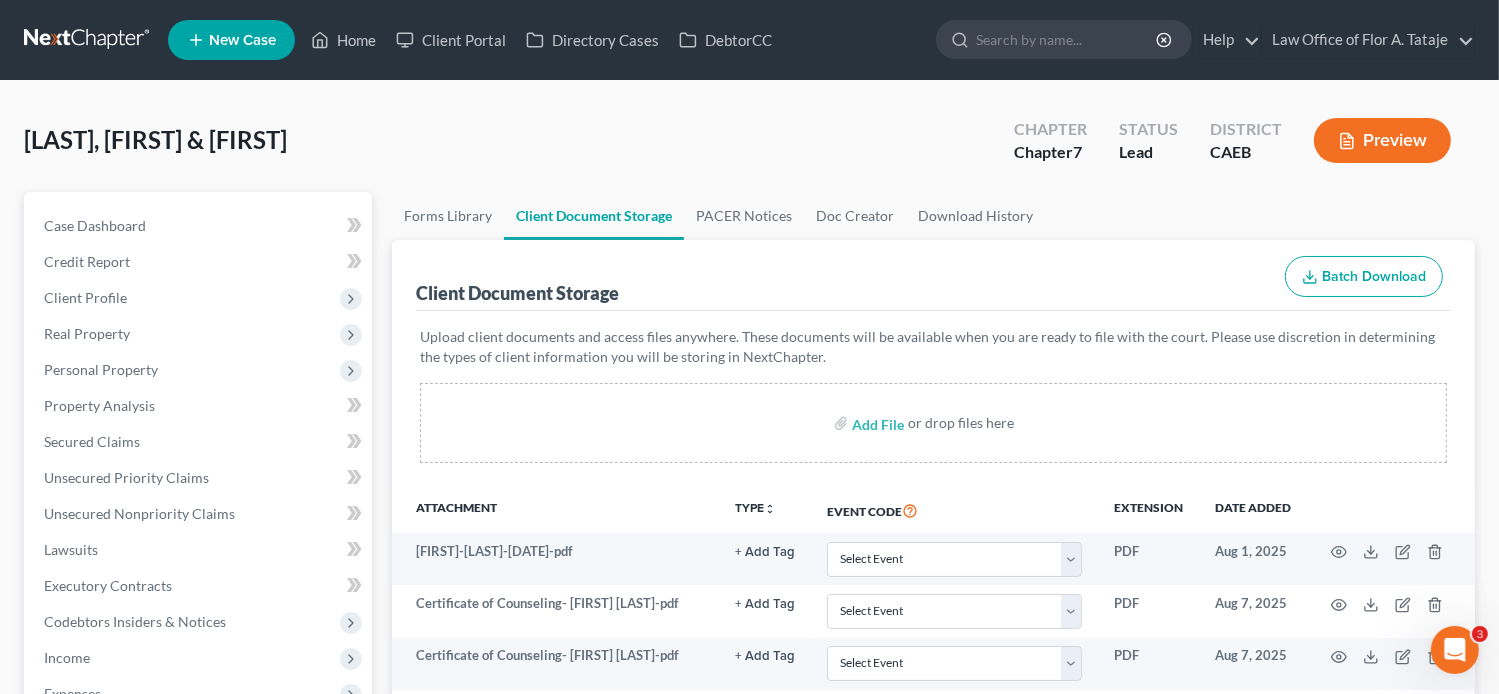 click on "Home New Case Client Portal Directory Cases DebtorCC Law Office of [FIRST] [LAST] staff@[DOMAIN].com My Account Settings Plan + Billing Account Add-Ons Upgrade to Whoa Help Center Webinars Training Videos What's new Log out New Case Home Client Portal Directory Cases DebtorCC - No Result - See all results Or Press Enter... Help Help Center Webinars Training Videos What's new Law Office of [FIRST] [LAST] Law Office of [FIRST] [LAST] staff@[DOMAIN].com My Account Settings Plan + Billing Account Add-Ons Upgrade to Whoa Log out" at bounding box center (749, 40) 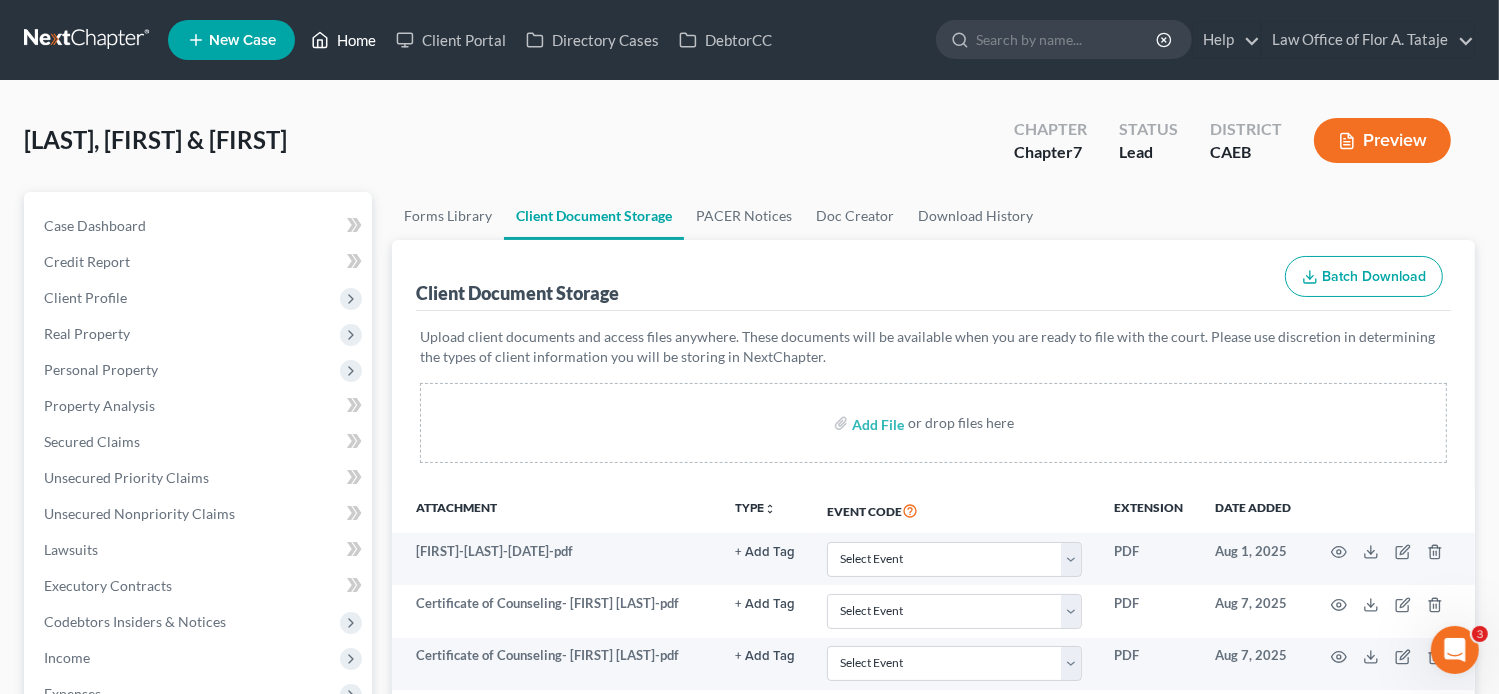 click on "Home" at bounding box center (343, 40) 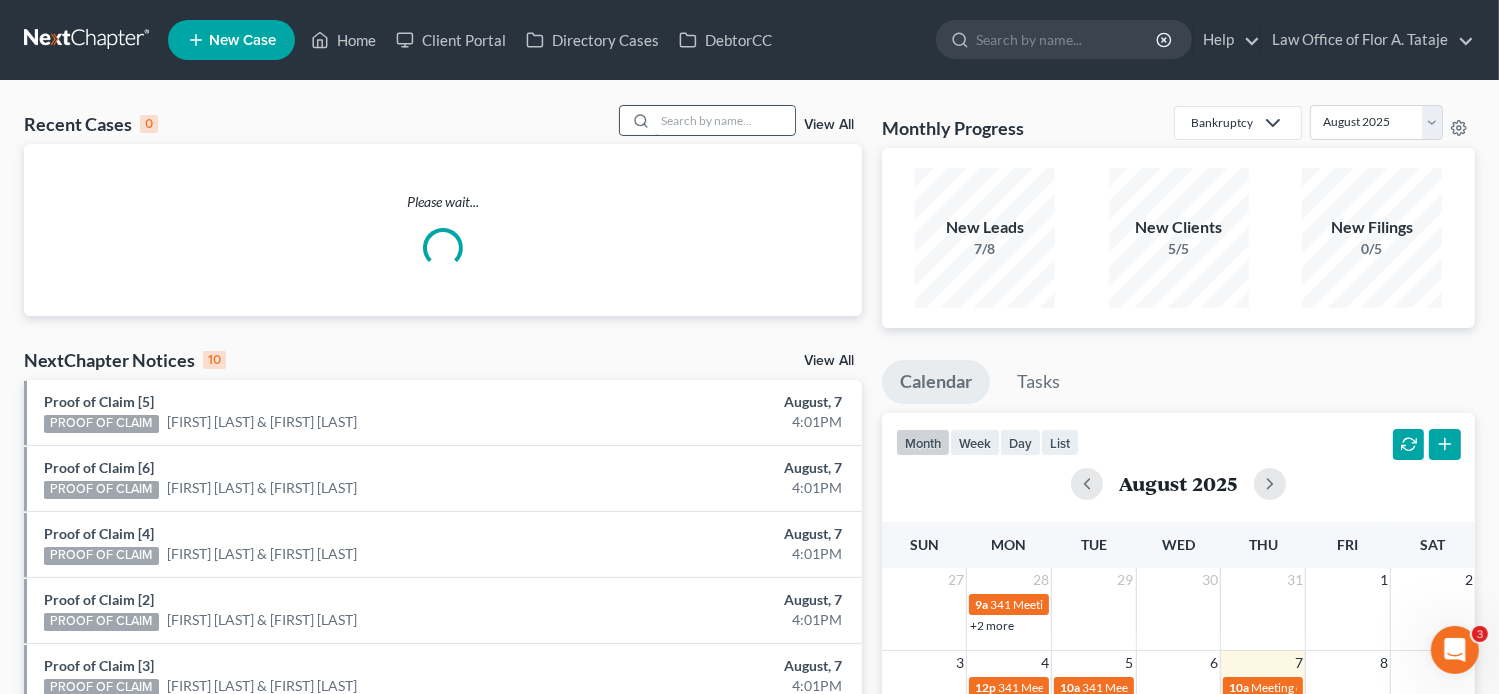 click at bounding box center [725, 120] 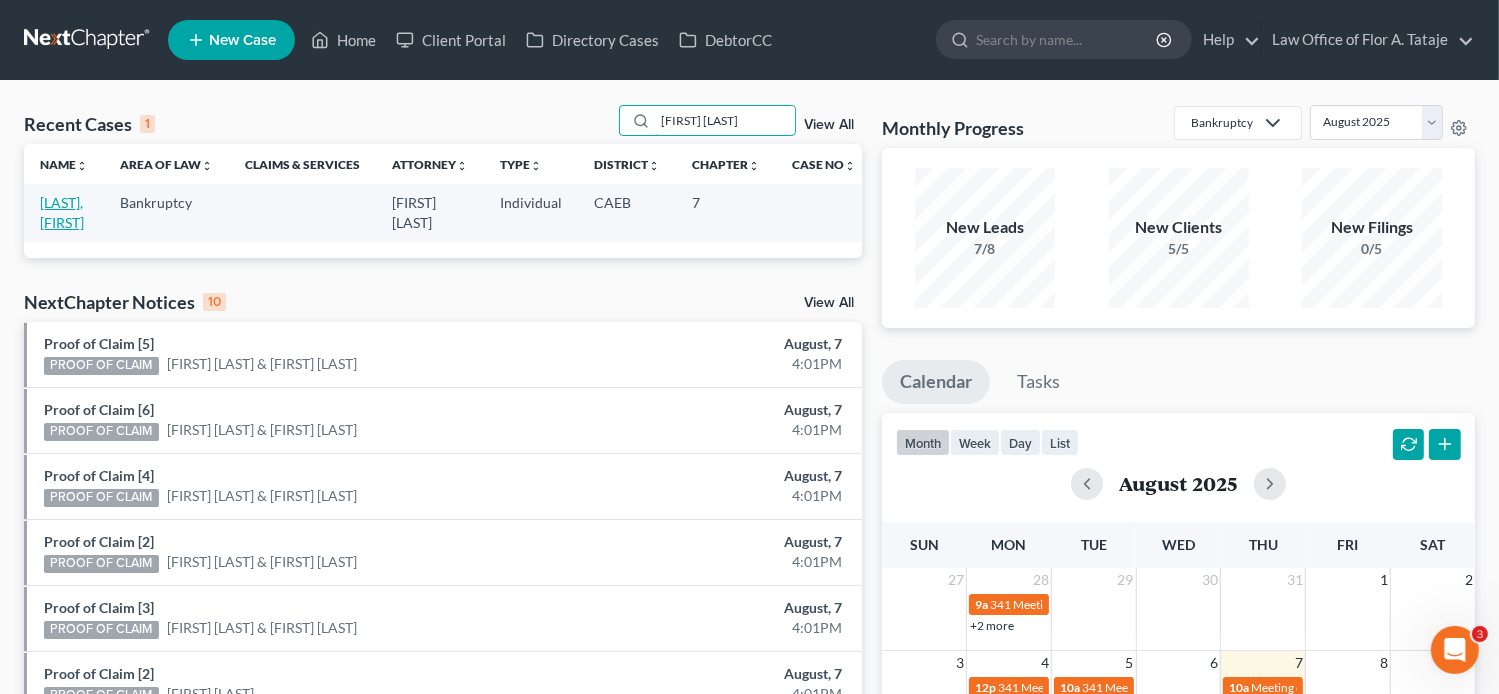 type on "[FIRST] [LAST]" 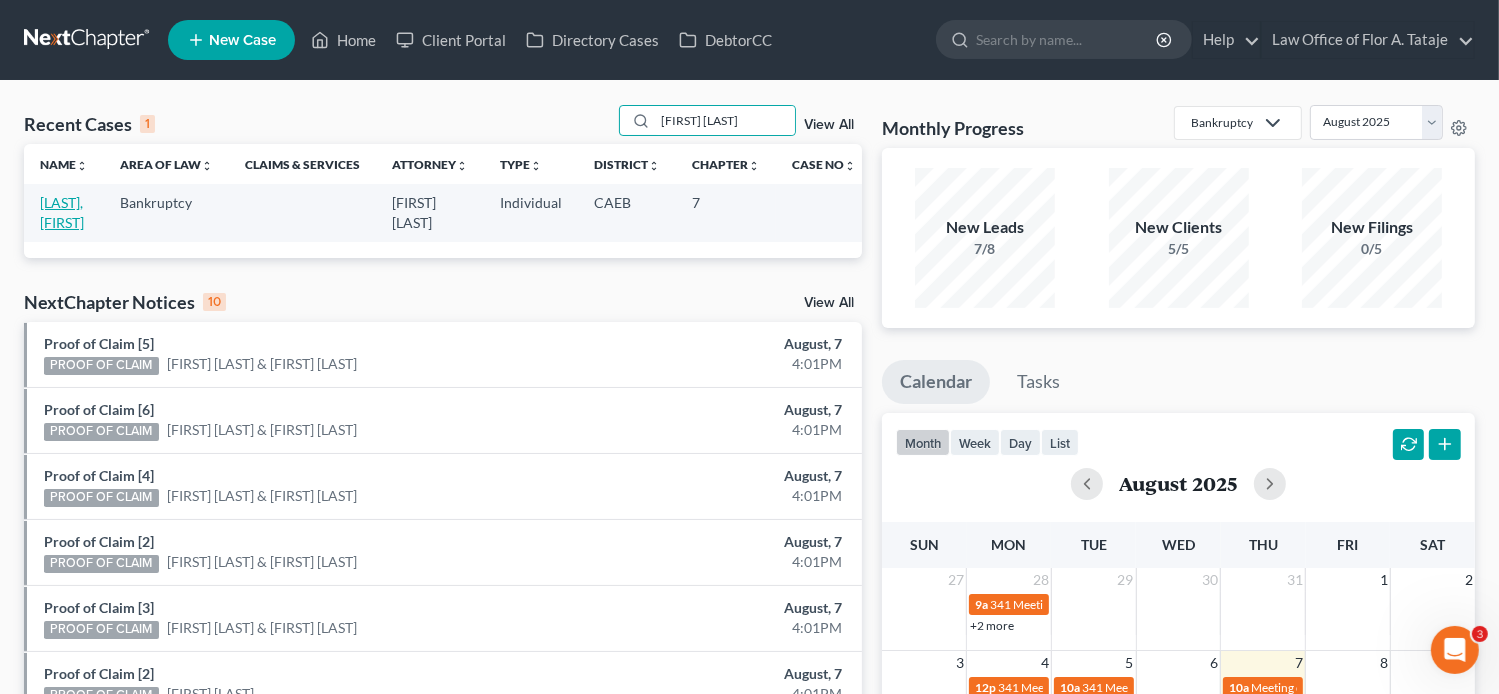 click on "[LAST], [FIRST]" at bounding box center (62, 212) 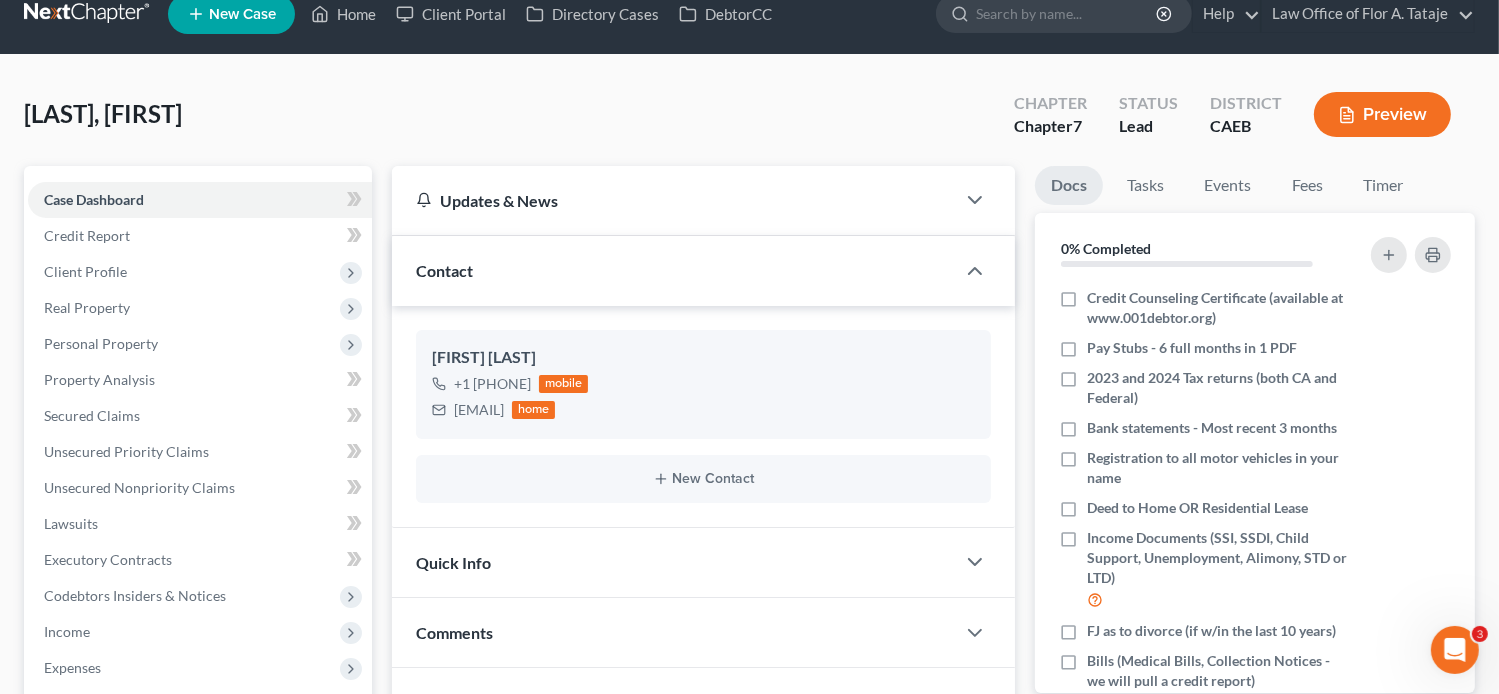 scroll, scrollTop: 0, scrollLeft: 0, axis: both 